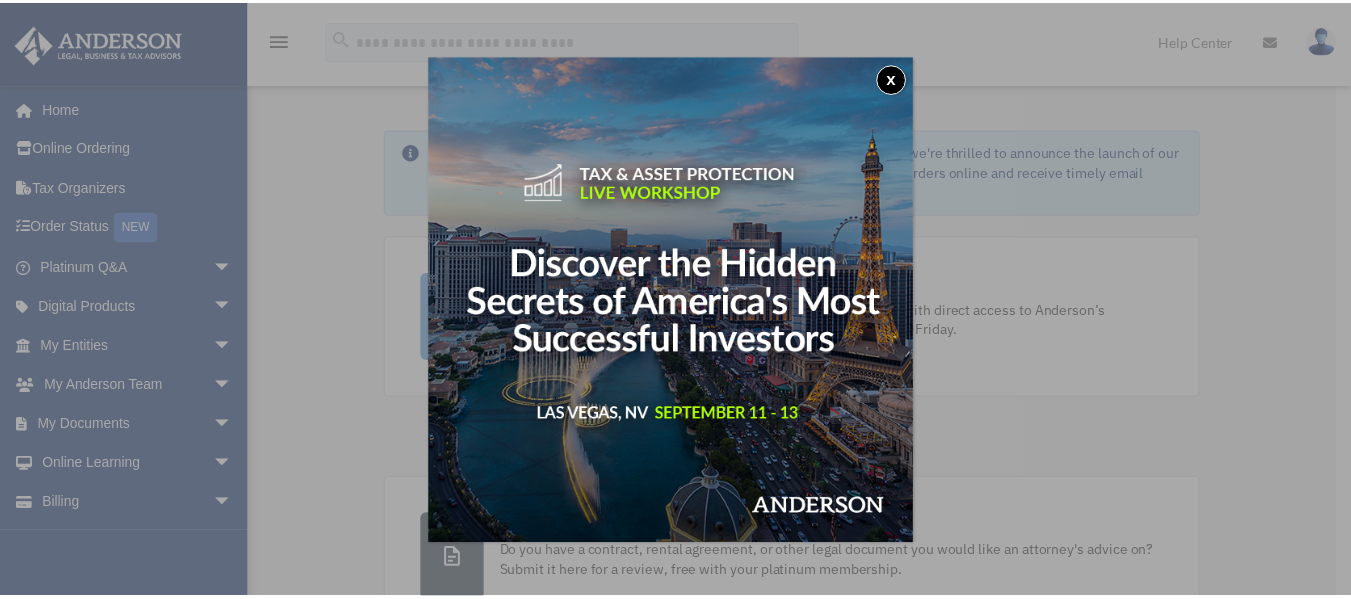 scroll, scrollTop: 0, scrollLeft: 0, axis: both 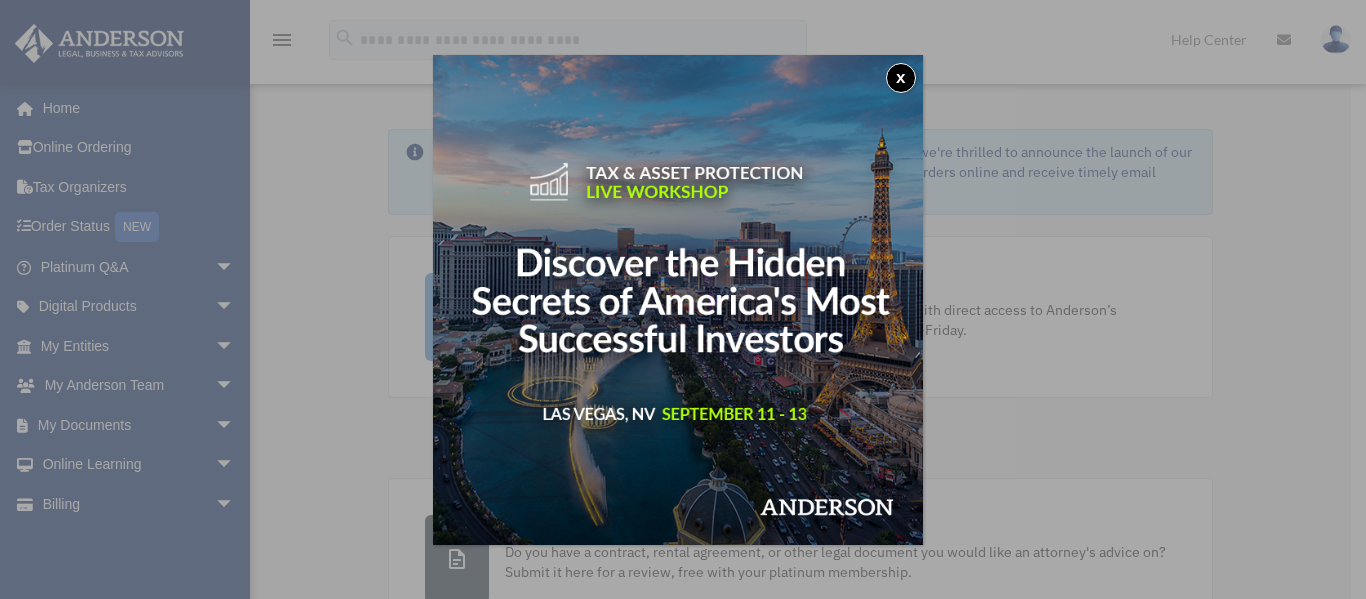 click on "x" at bounding box center (901, 78) 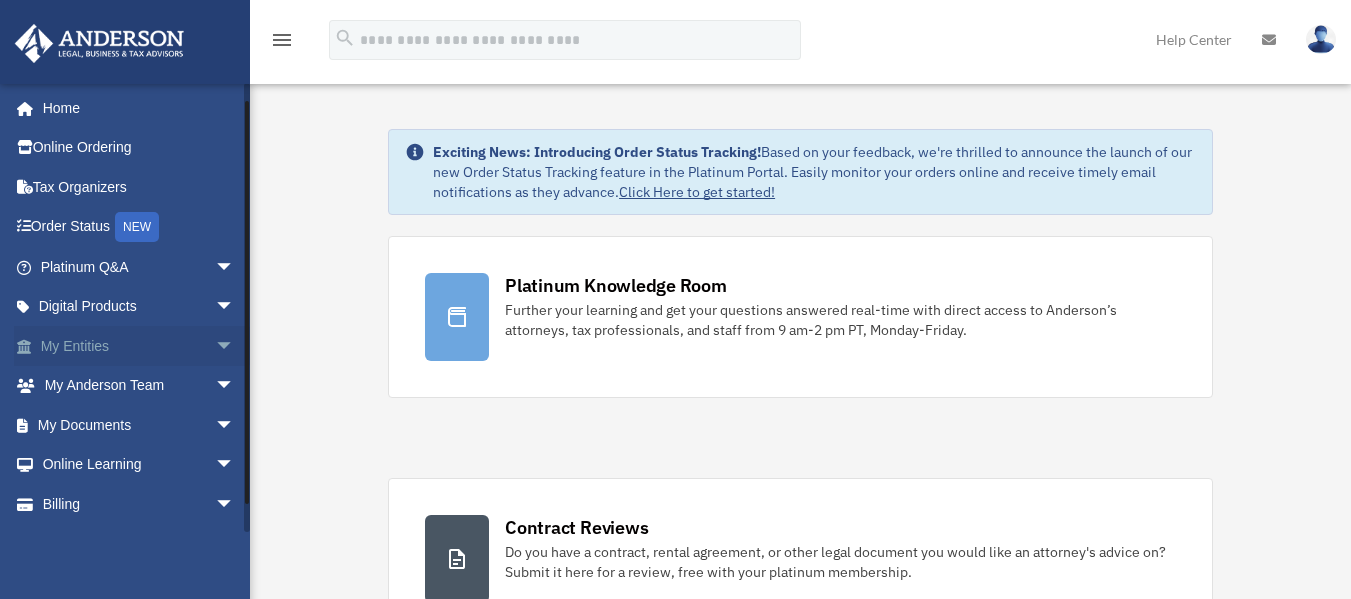 scroll, scrollTop: 36, scrollLeft: 0, axis: vertical 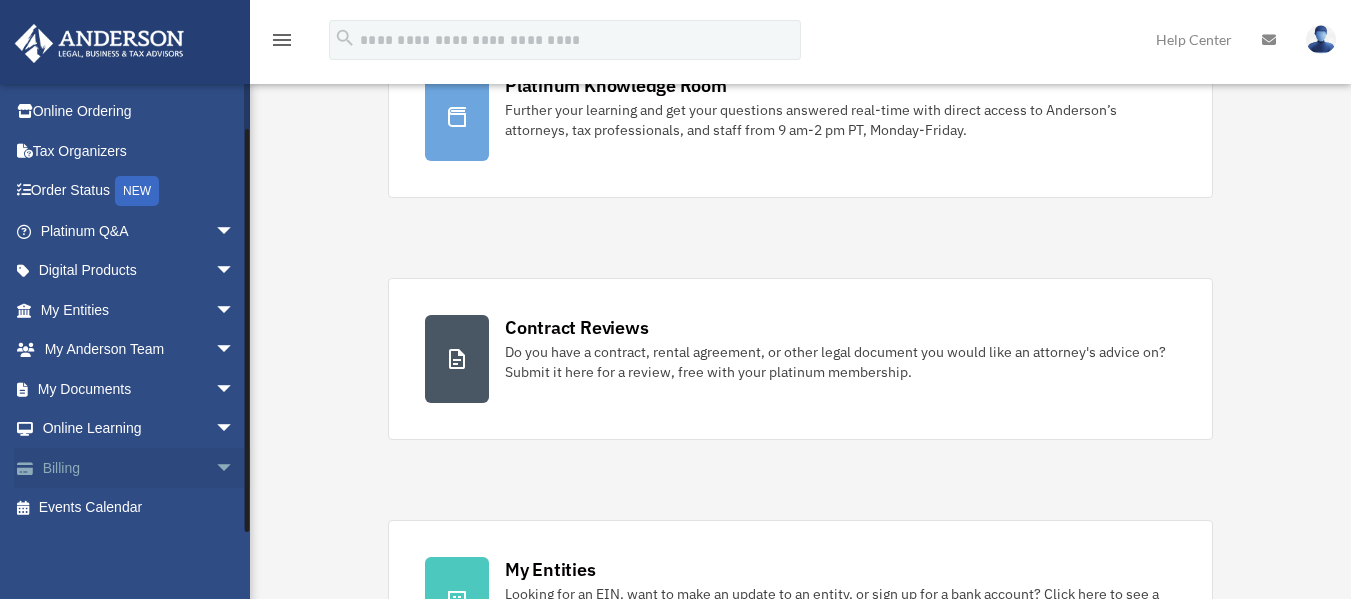 click on "Billing arrow_drop_down" at bounding box center (139, 468) 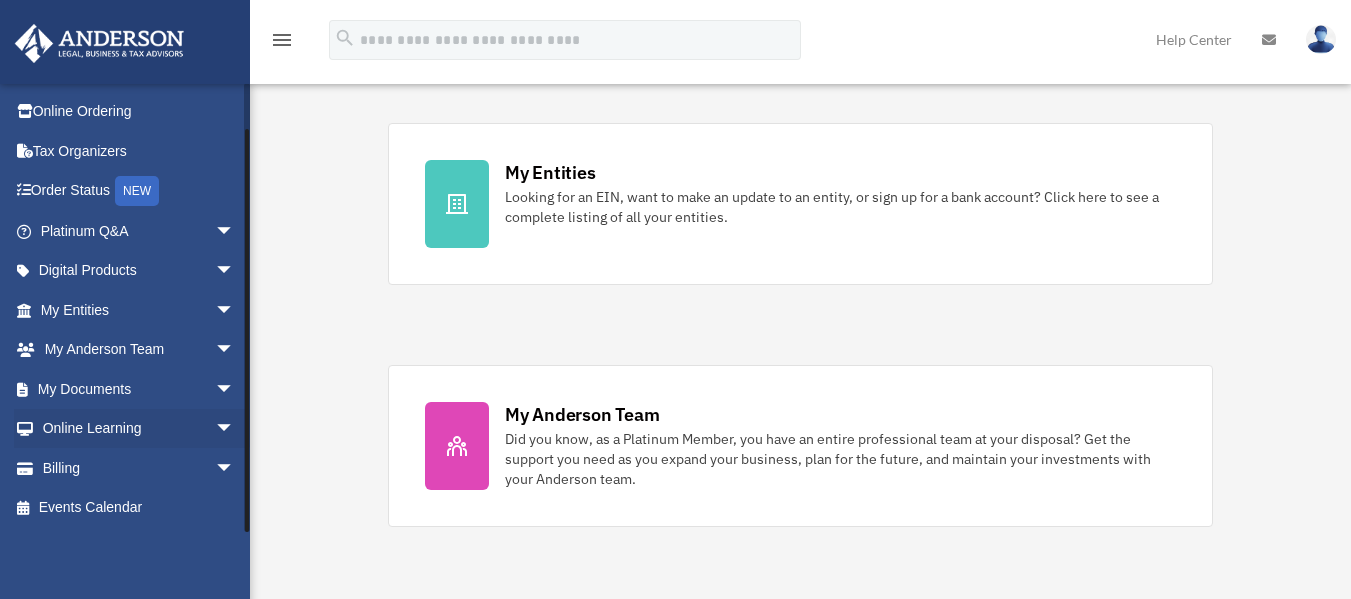 scroll, scrollTop: 600, scrollLeft: 0, axis: vertical 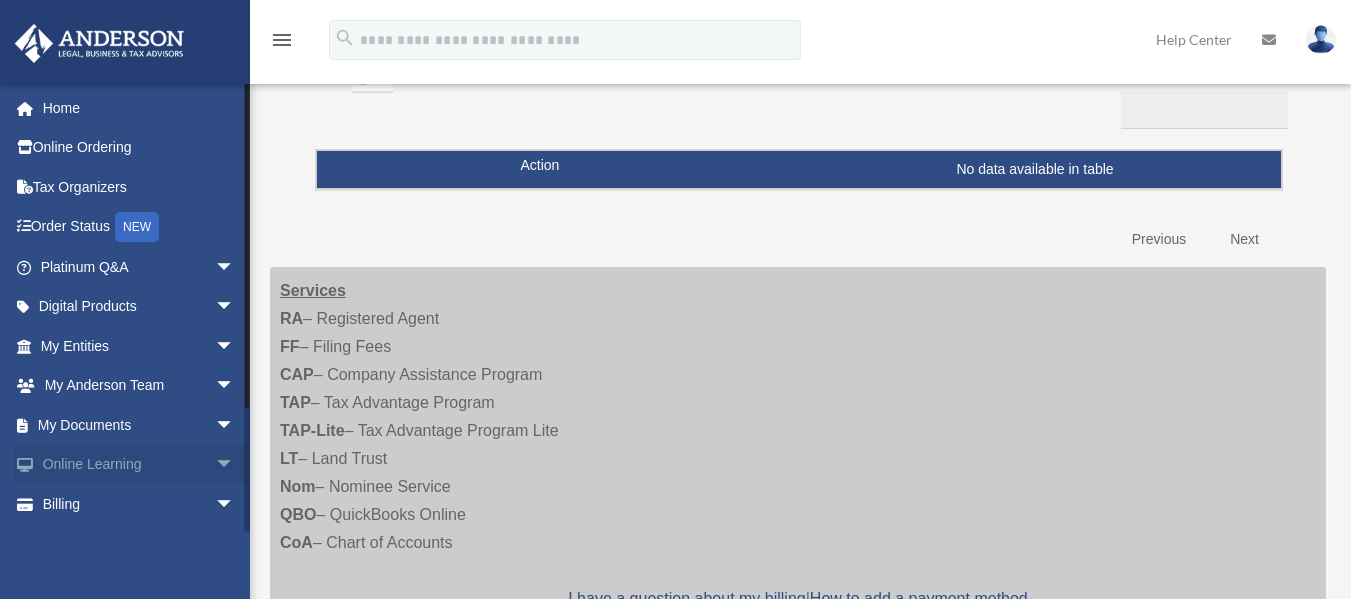 click on "arrow_drop_down" at bounding box center (235, 465) 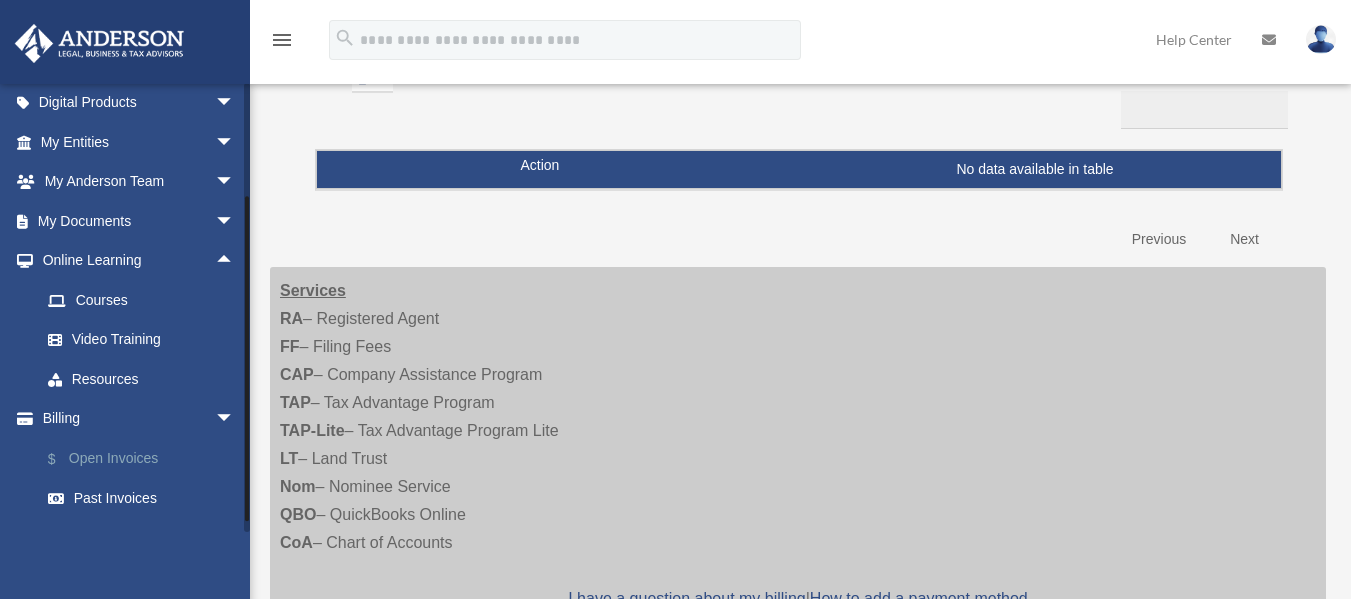 scroll, scrollTop: 250, scrollLeft: 0, axis: vertical 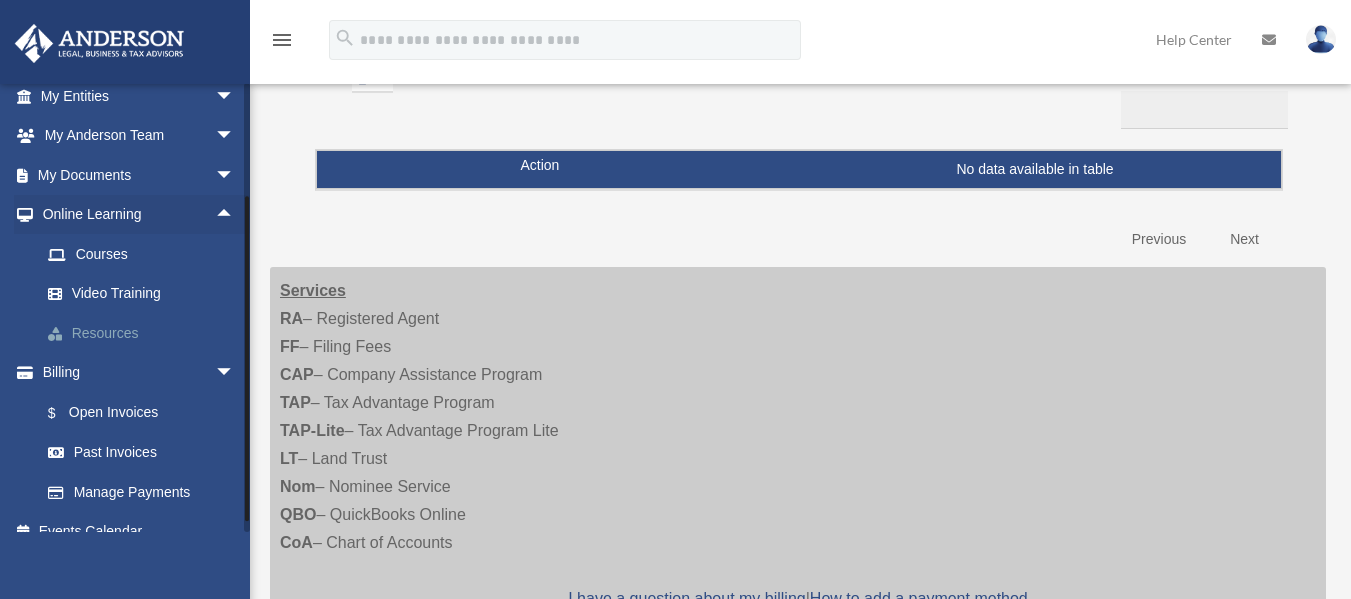 click on "Resources" at bounding box center [146, 333] 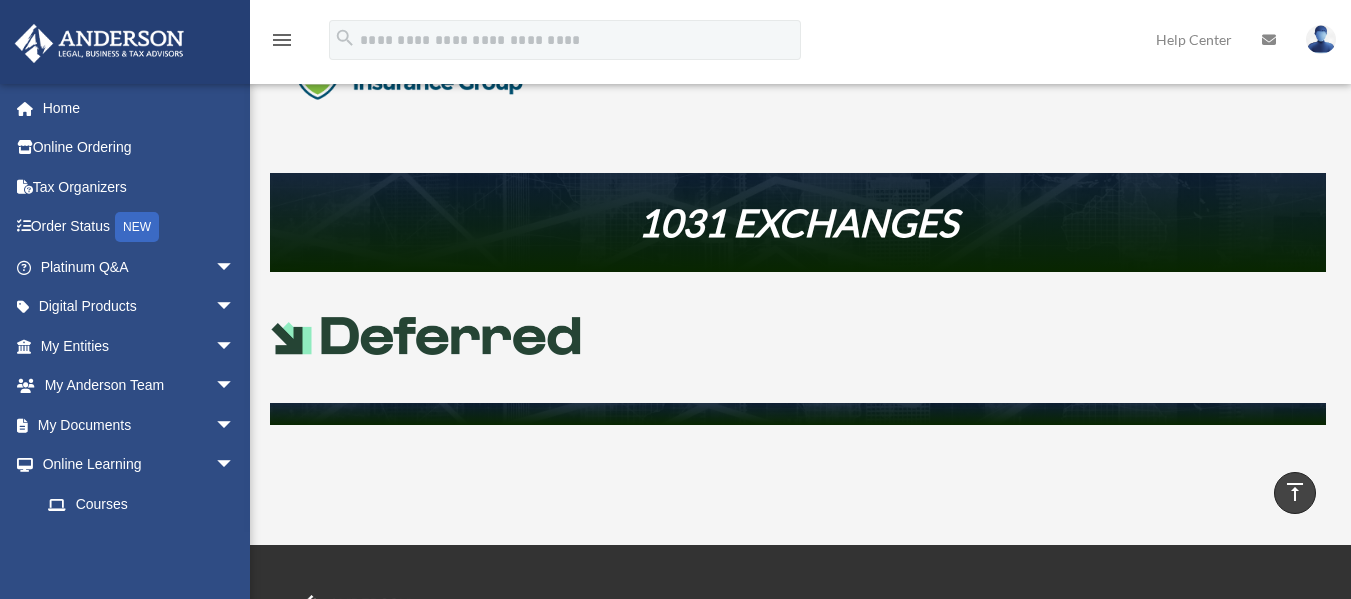 scroll, scrollTop: 800, scrollLeft: 0, axis: vertical 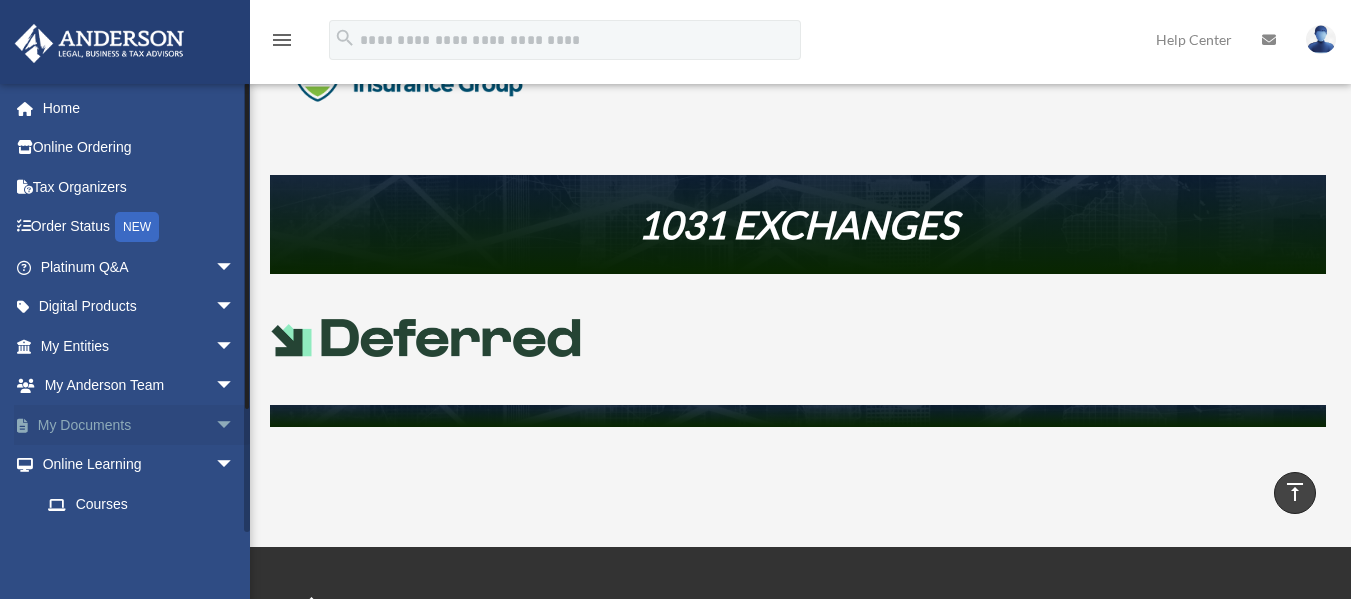 click on "My Documents arrow_drop_down" at bounding box center [139, 425] 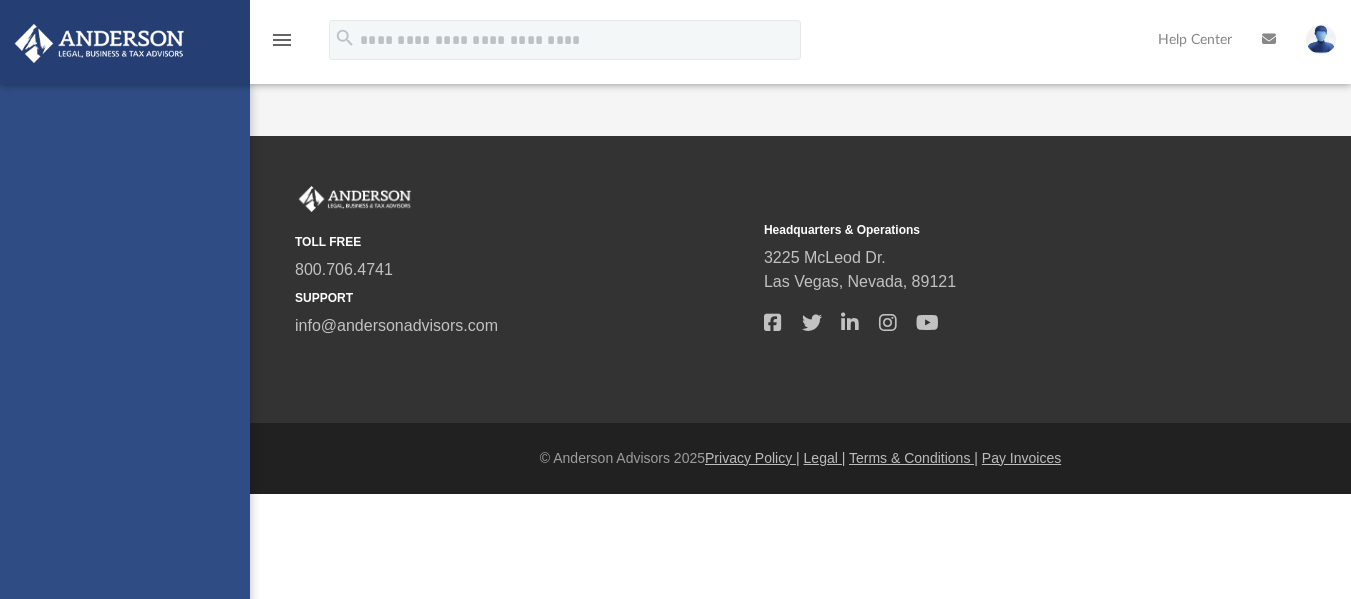 scroll, scrollTop: 0, scrollLeft: 0, axis: both 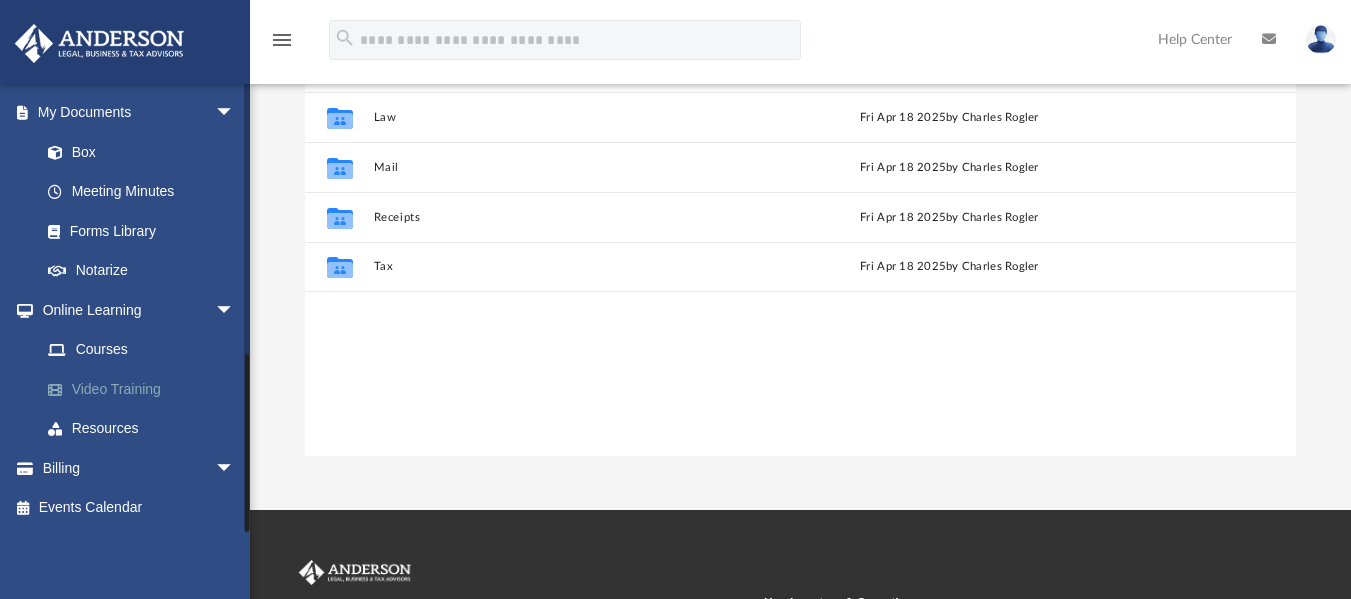 click on "Video Training" at bounding box center [146, 389] 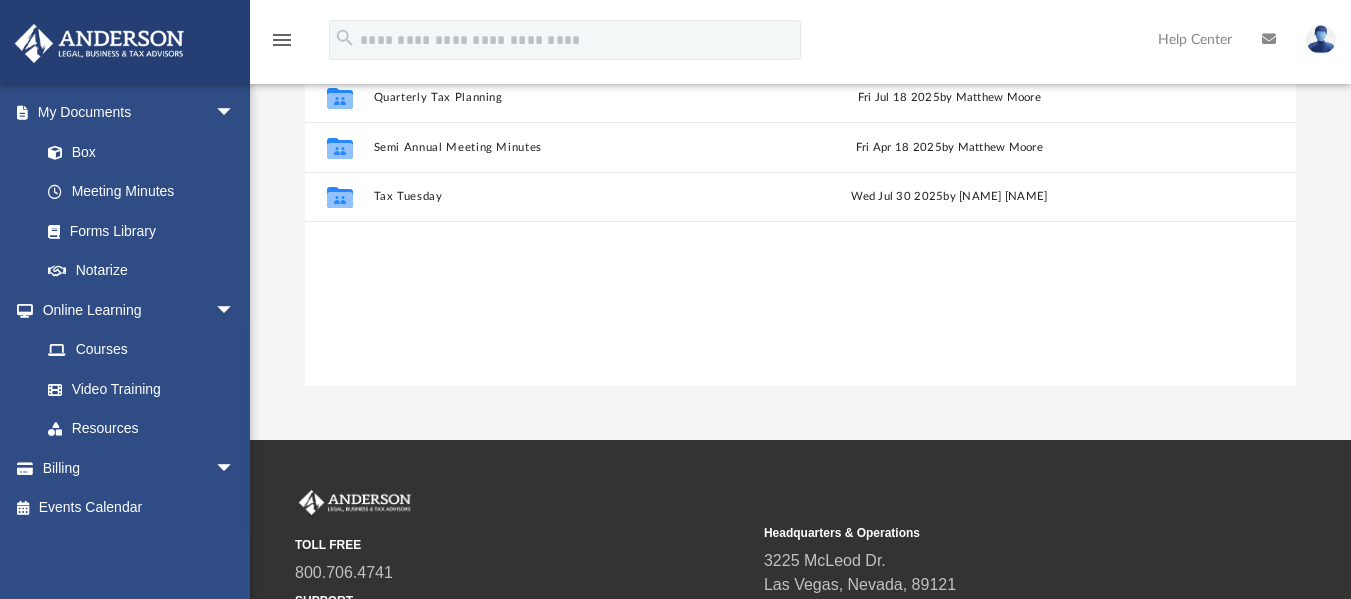 scroll, scrollTop: 16, scrollLeft: 16, axis: both 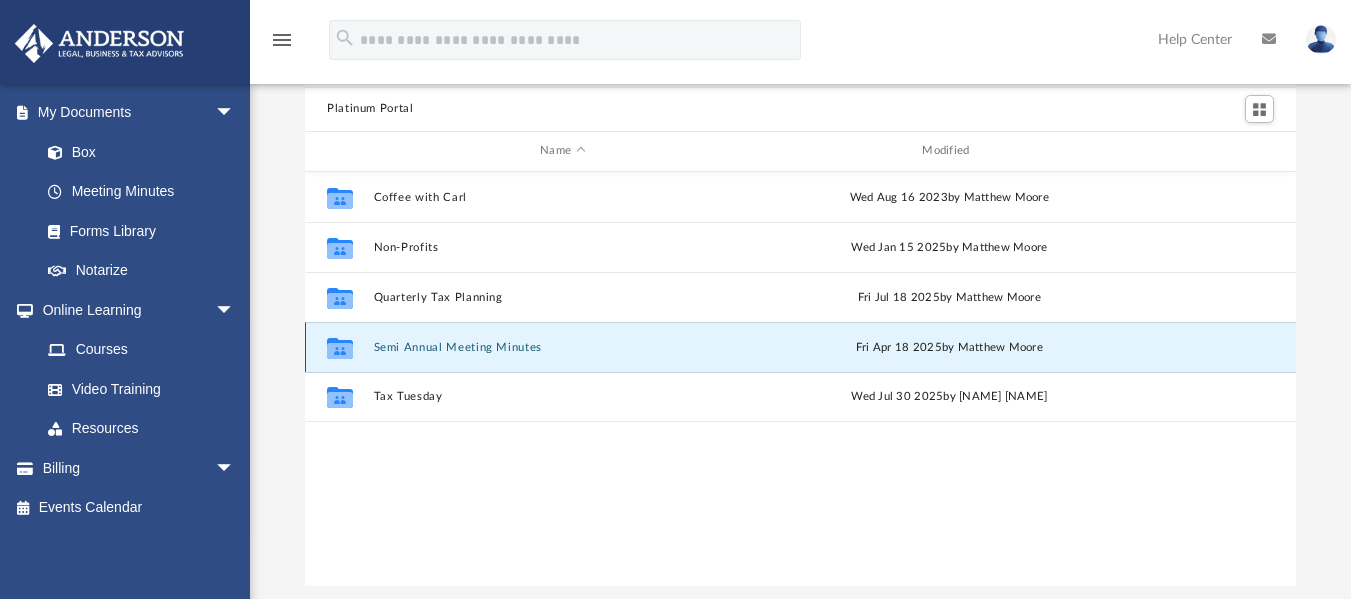 click on "Semi Annual Meeting Minutes" at bounding box center (563, 346) 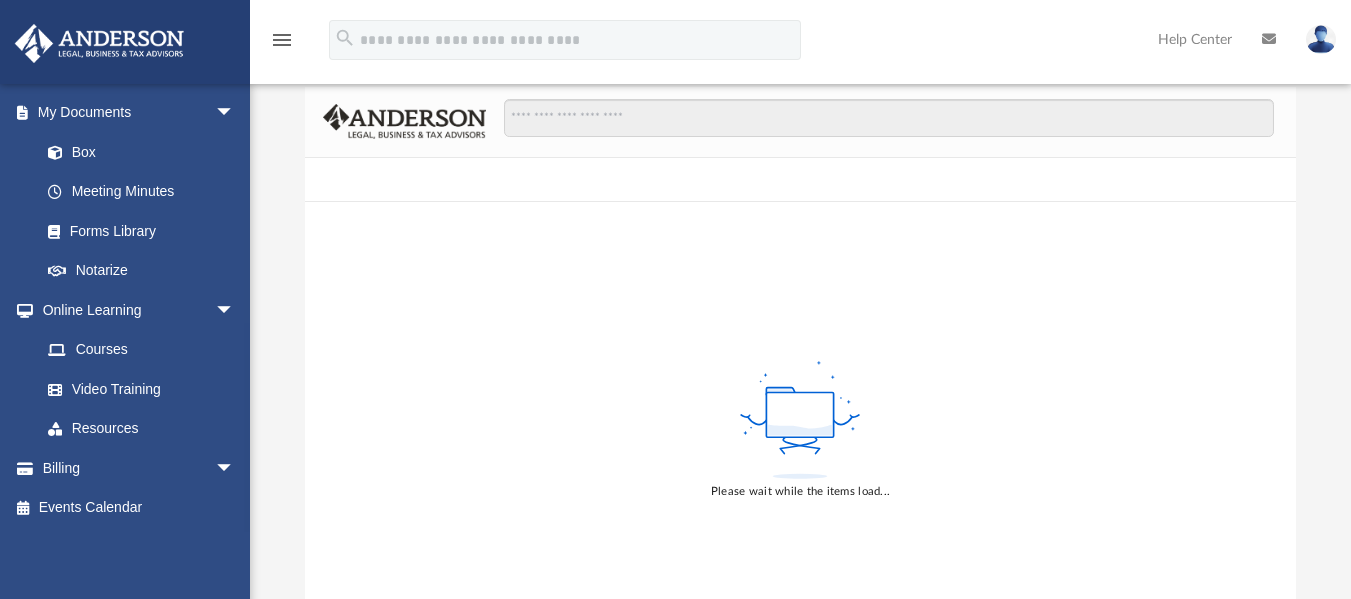 scroll, scrollTop: 300, scrollLeft: 0, axis: vertical 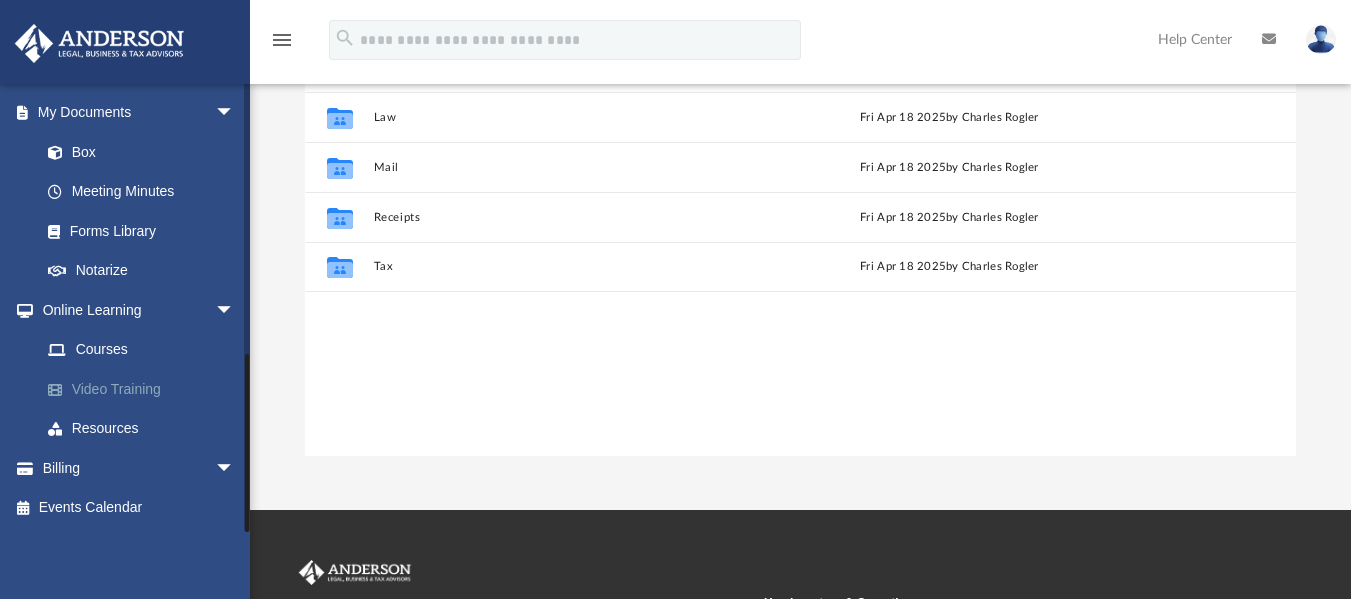 click on "Video Training" at bounding box center (146, 389) 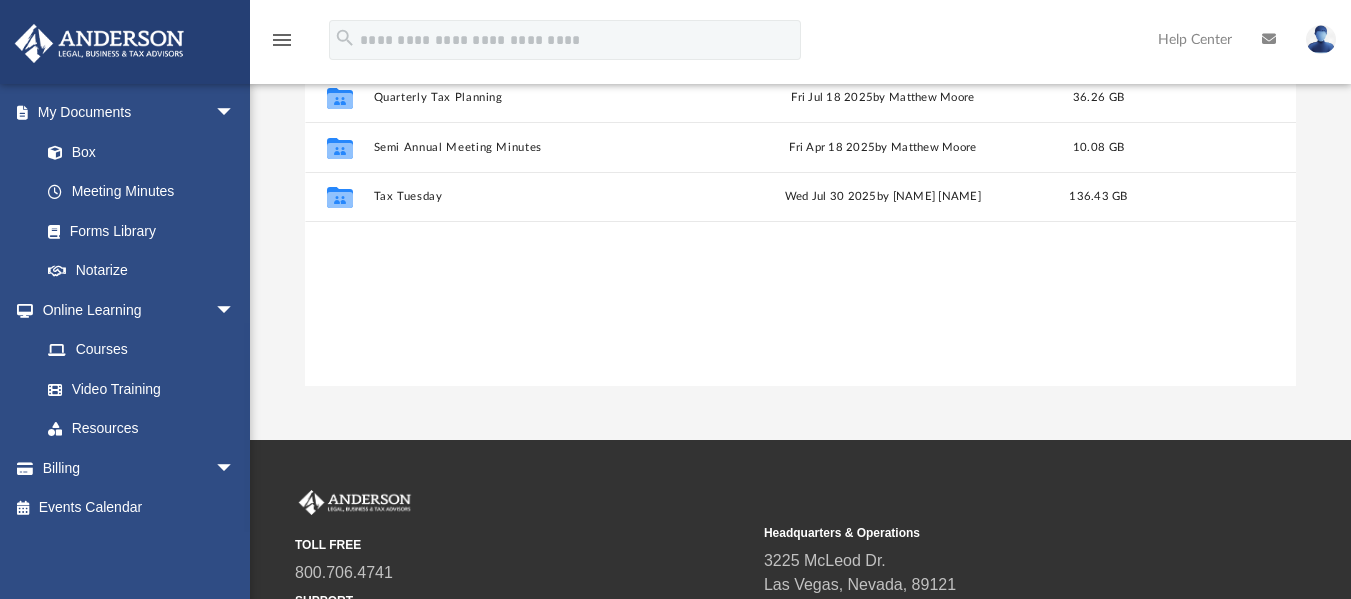 scroll, scrollTop: 16, scrollLeft: 16, axis: both 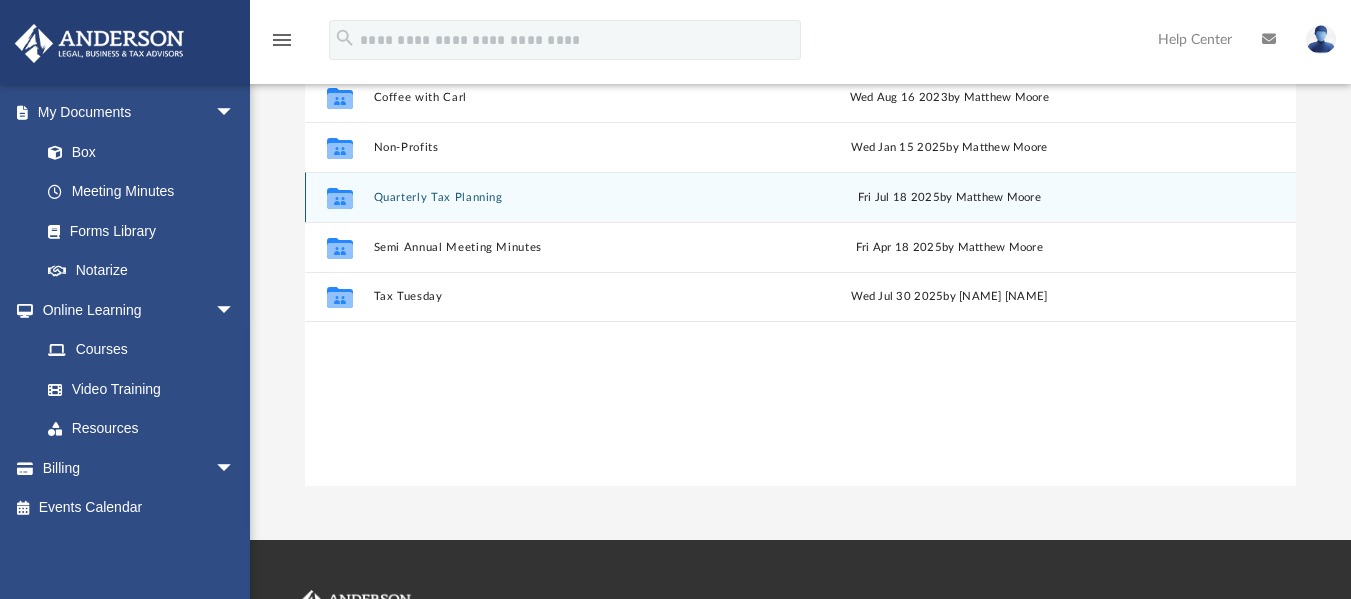 click on "Quarterly Tax Planning" at bounding box center (563, 196) 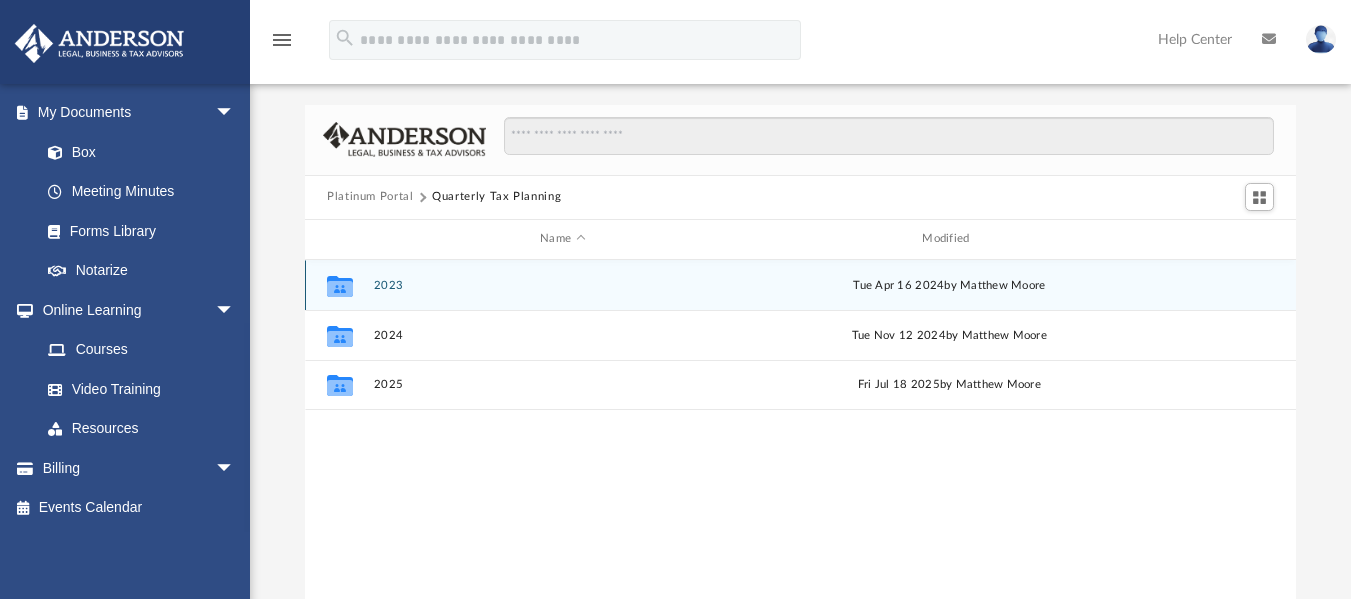 scroll, scrollTop: 0, scrollLeft: 0, axis: both 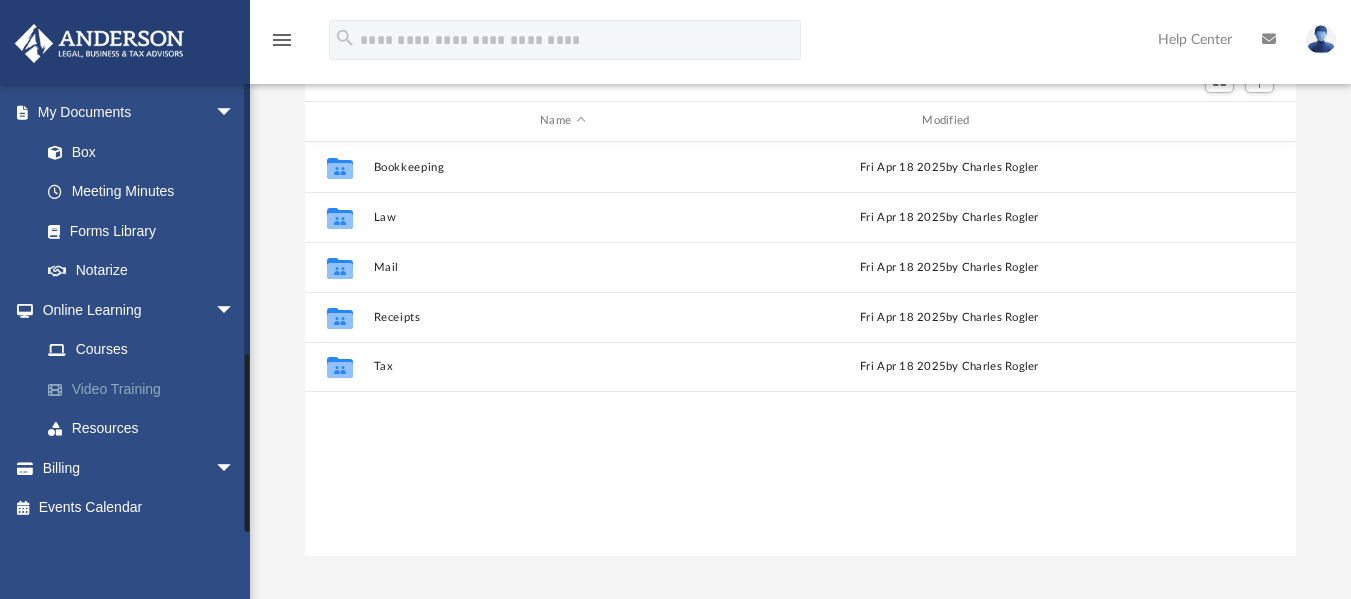 click on "Video Training" at bounding box center [146, 389] 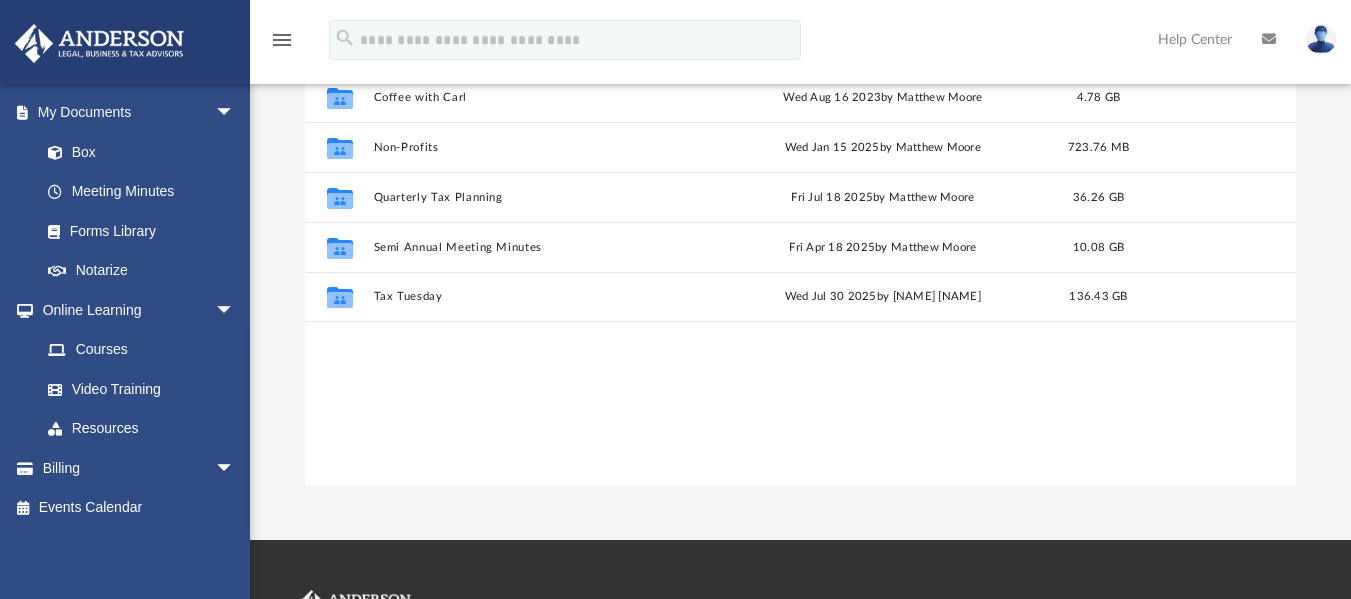scroll, scrollTop: 16, scrollLeft: 16, axis: both 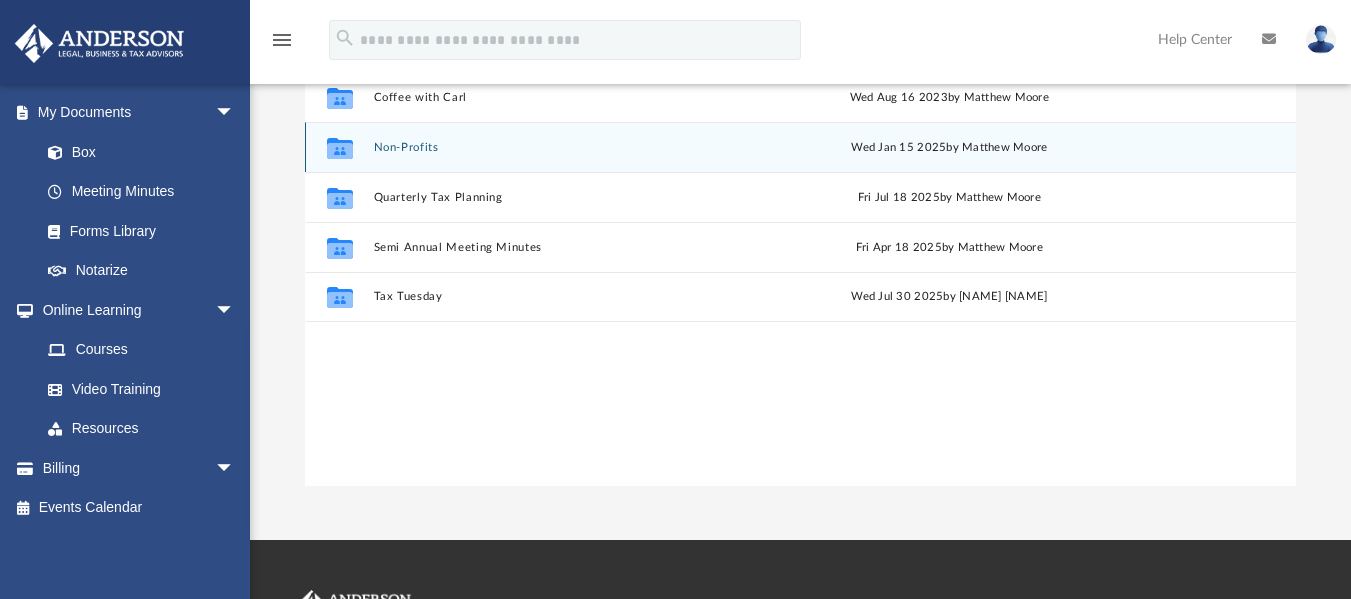 click on "Non-Profits" at bounding box center (563, 146) 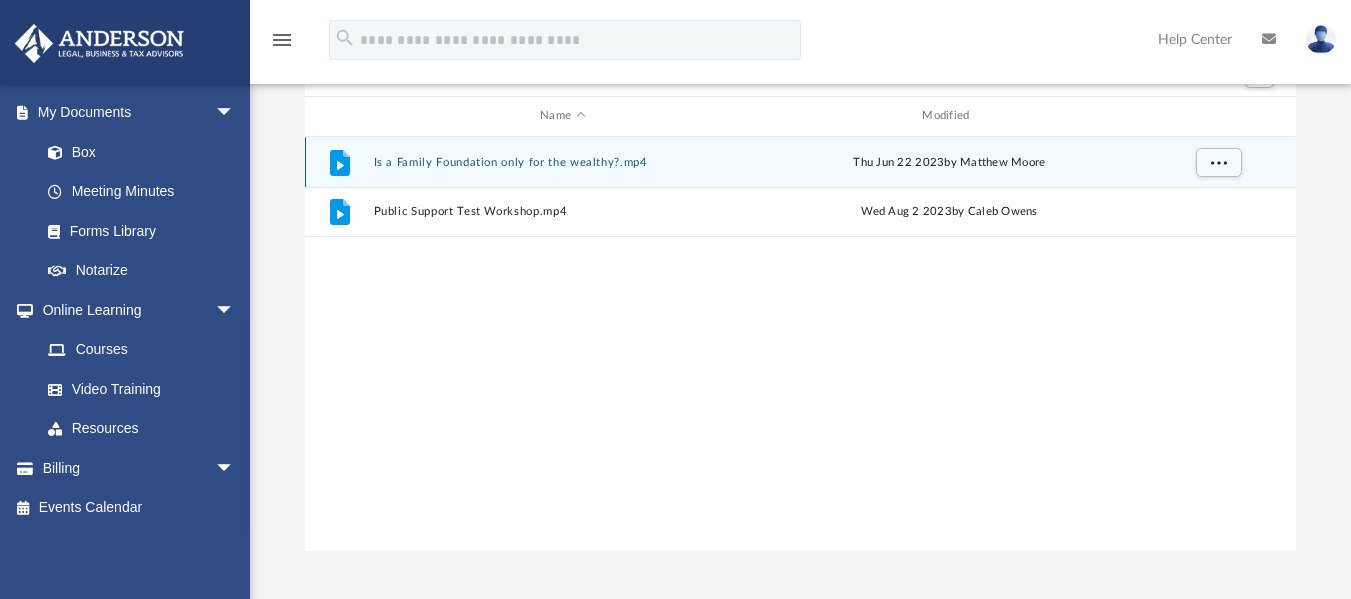 scroll, scrollTop: 100, scrollLeft: 0, axis: vertical 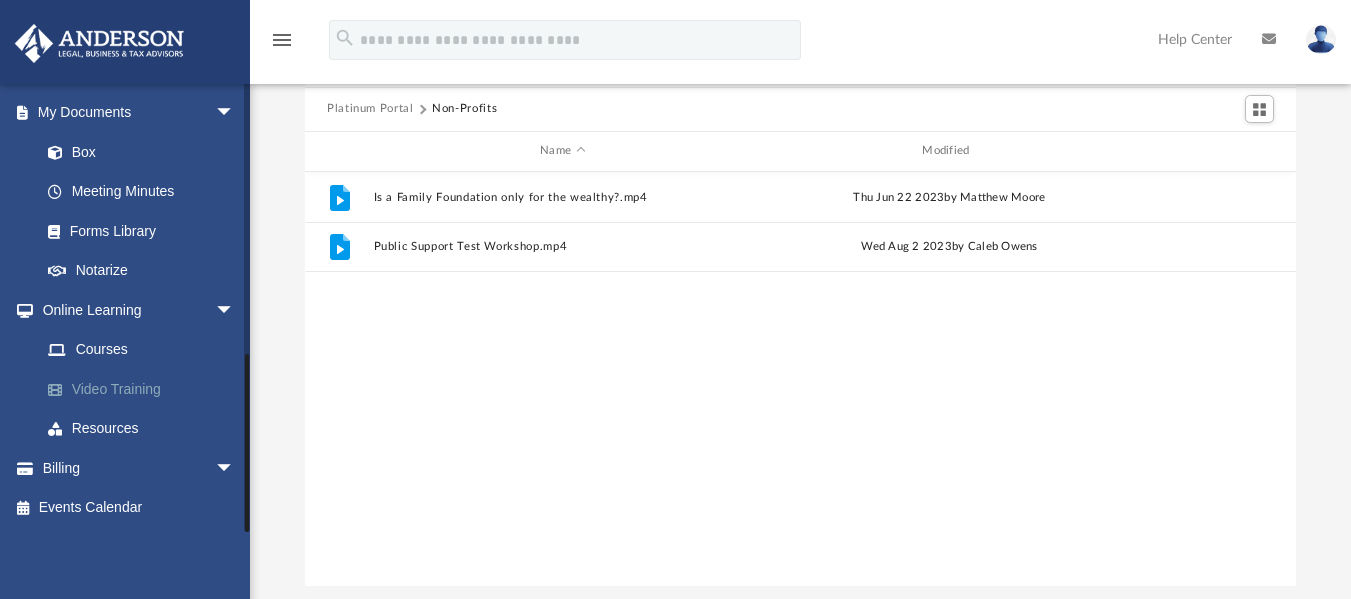 click on "Video Training" at bounding box center (146, 389) 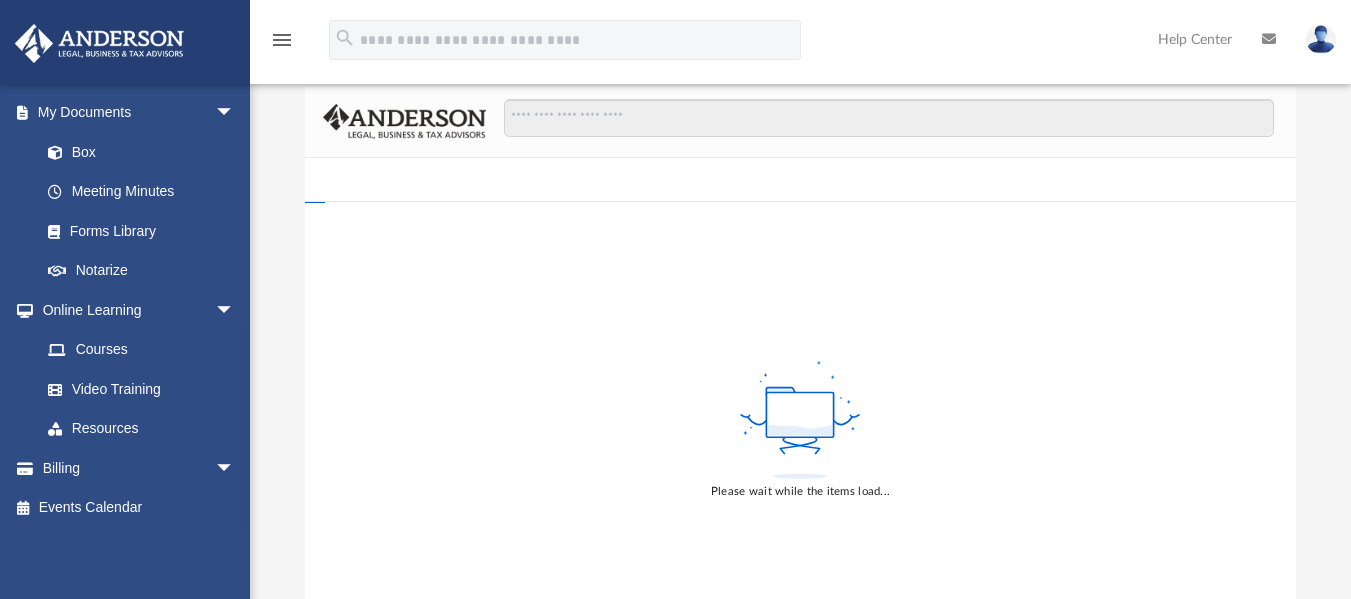 scroll, scrollTop: 200, scrollLeft: 0, axis: vertical 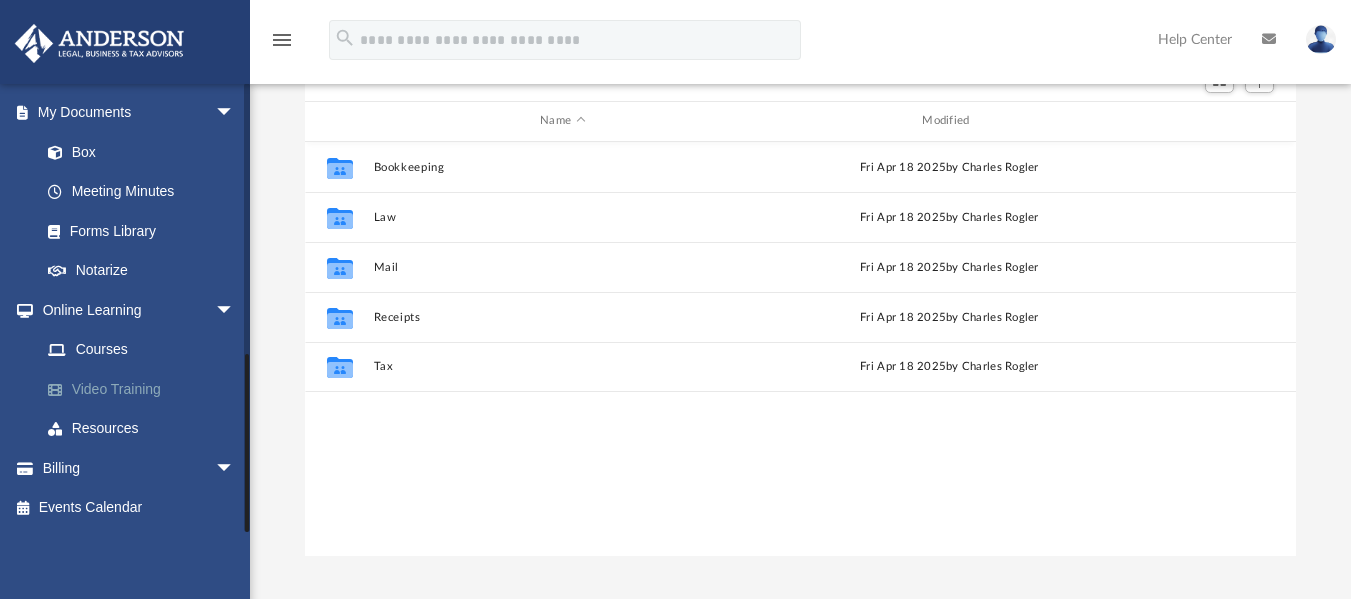 click on "Video Training" at bounding box center [146, 389] 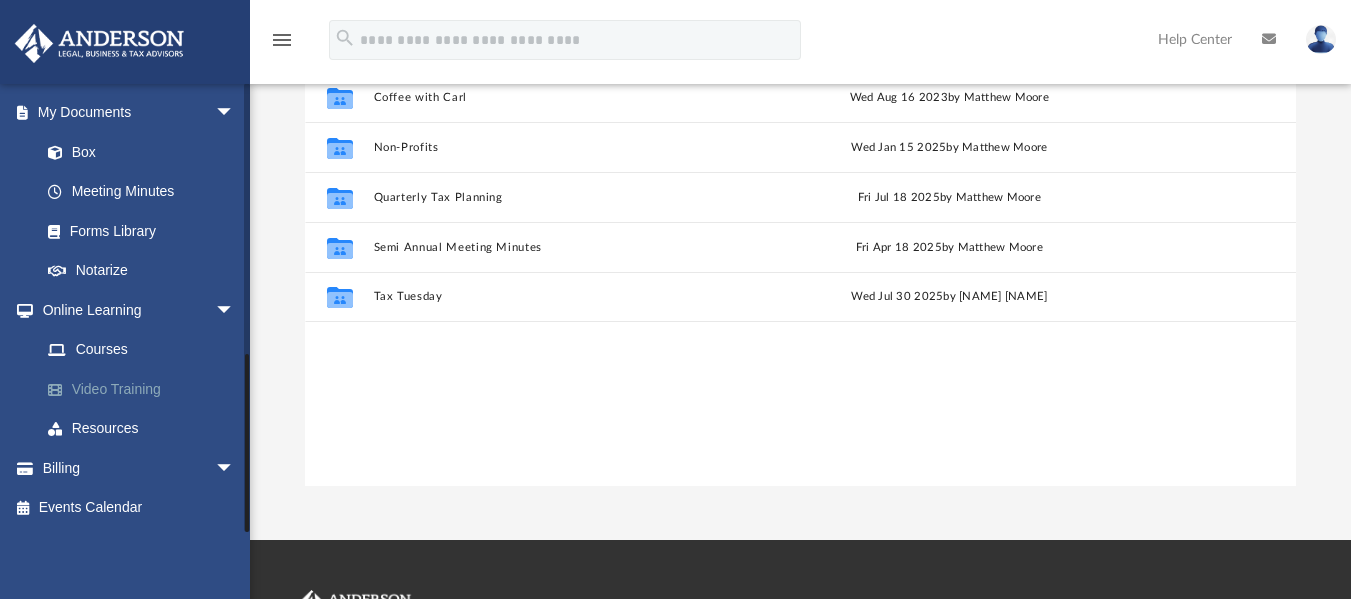 scroll, scrollTop: 16, scrollLeft: 16, axis: both 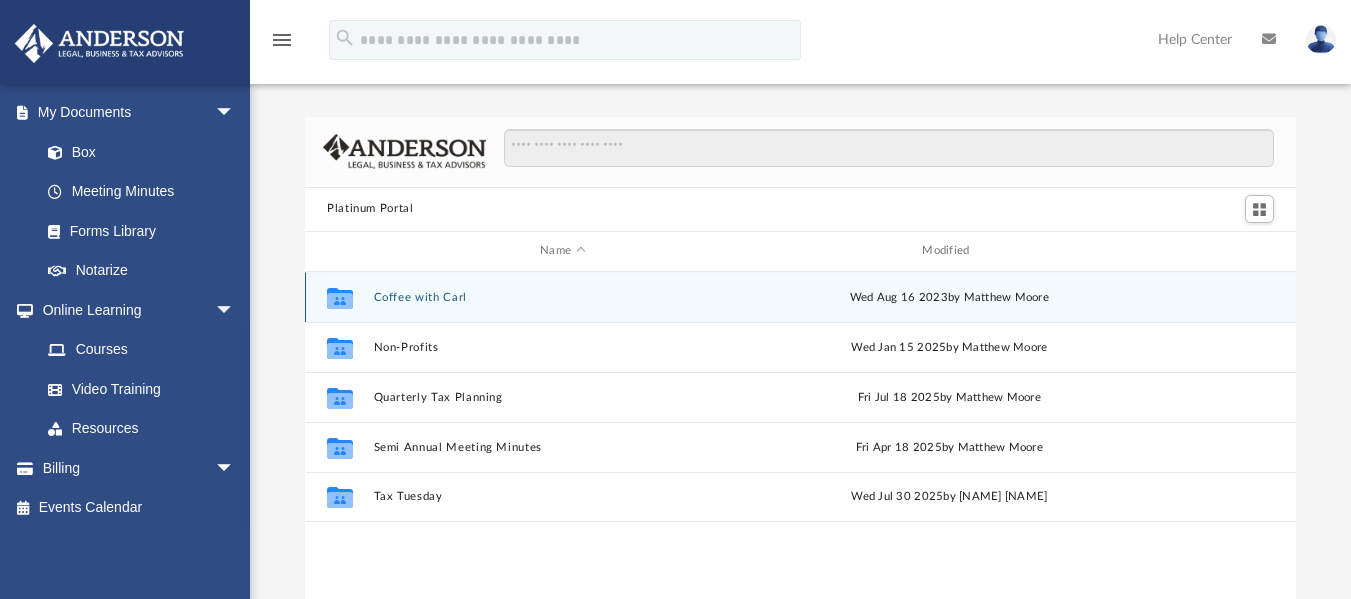 click on "Coffee with Carl" at bounding box center (563, 296) 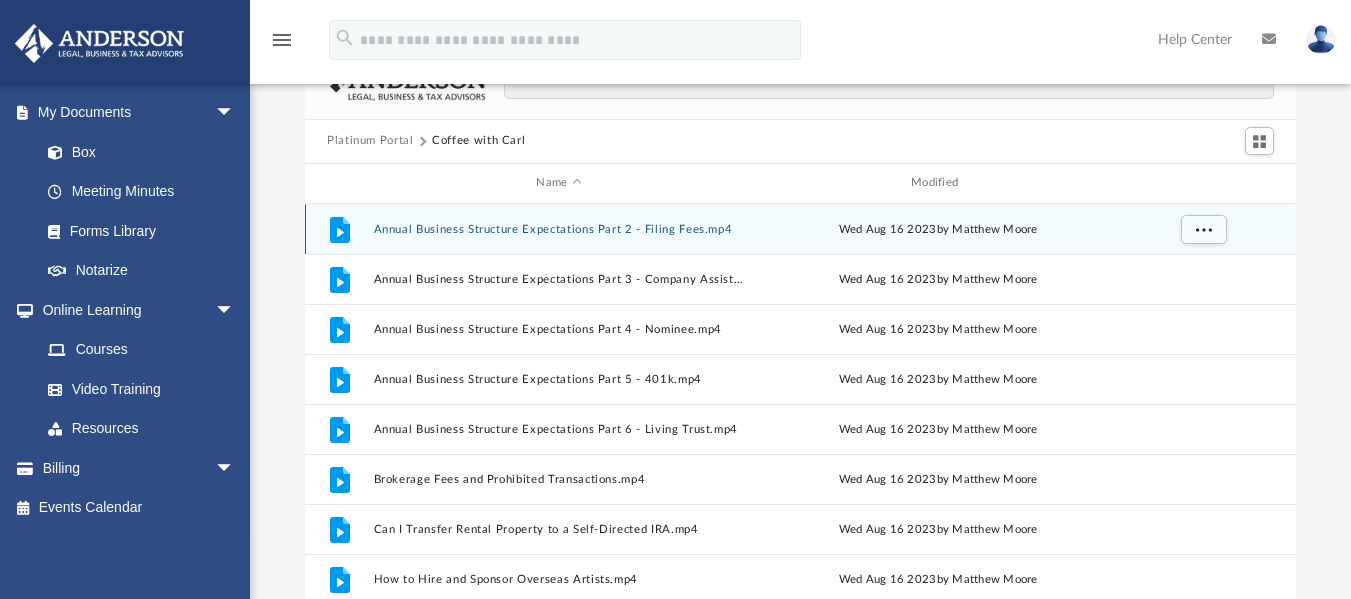 scroll, scrollTop: 100, scrollLeft: 0, axis: vertical 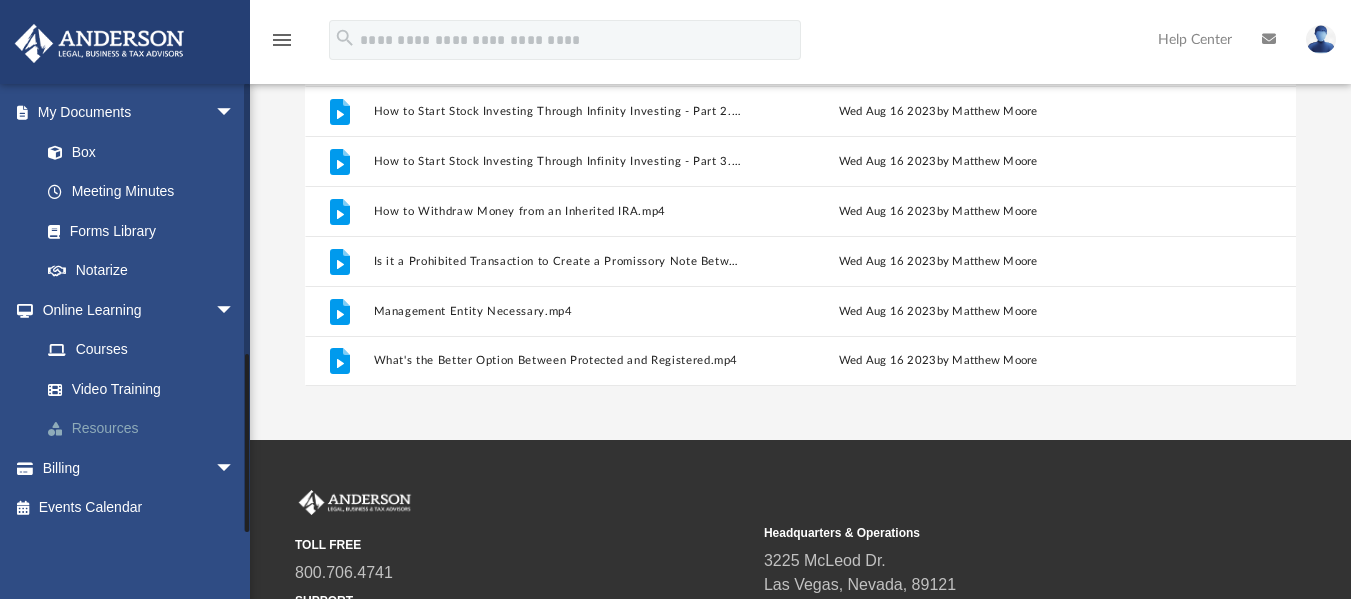 click on "Resources" at bounding box center [146, 429] 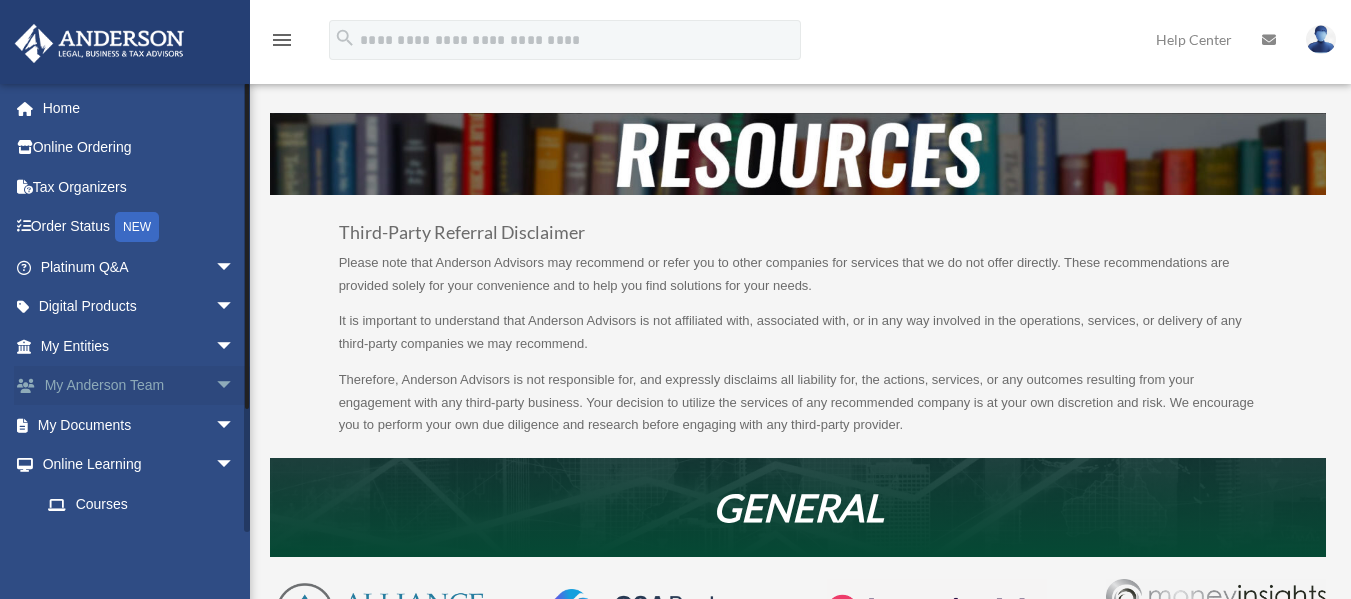scroll, scrollTop: 0, scrollLeft: 0, axis: both 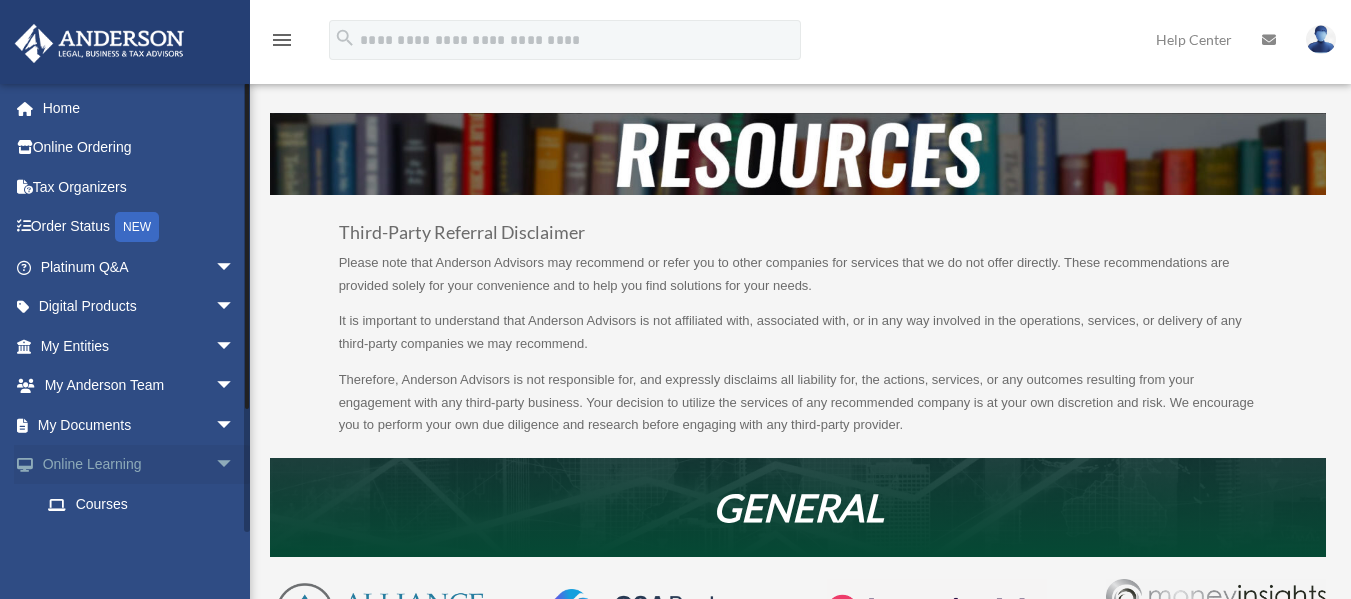 click on "Online Learning arrow_drop_down" at bounding box center [139, 465] 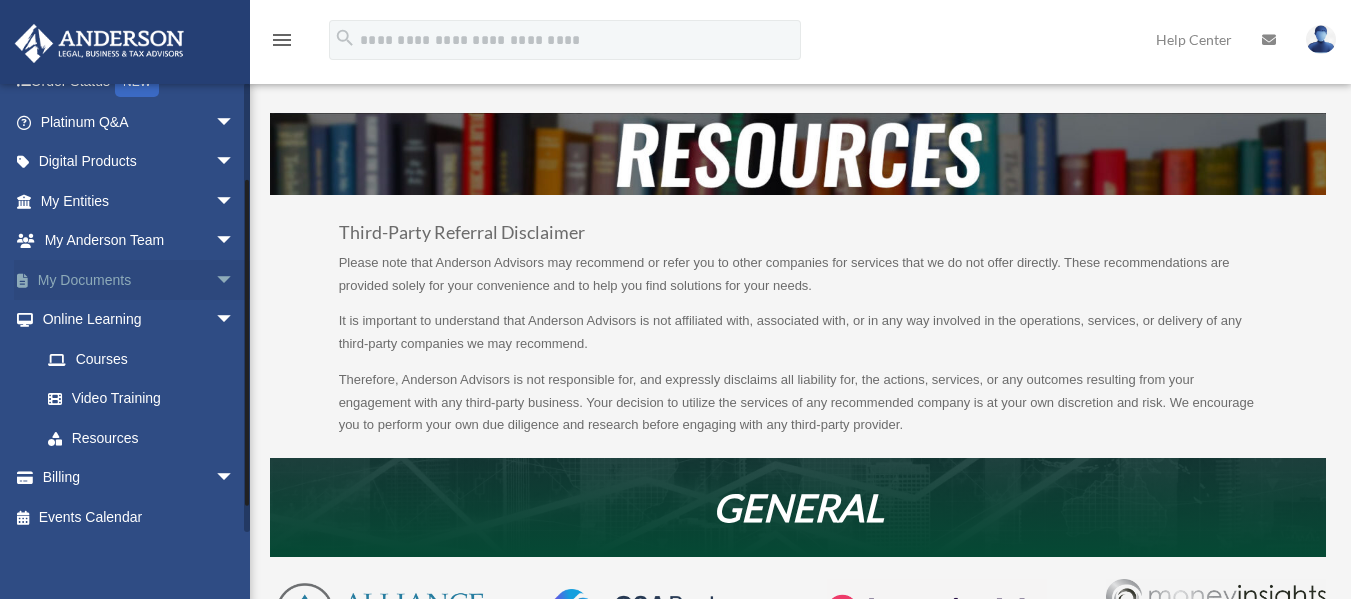 scroll, scrollTop: 155, scrollLeft: 0, axis: vertical 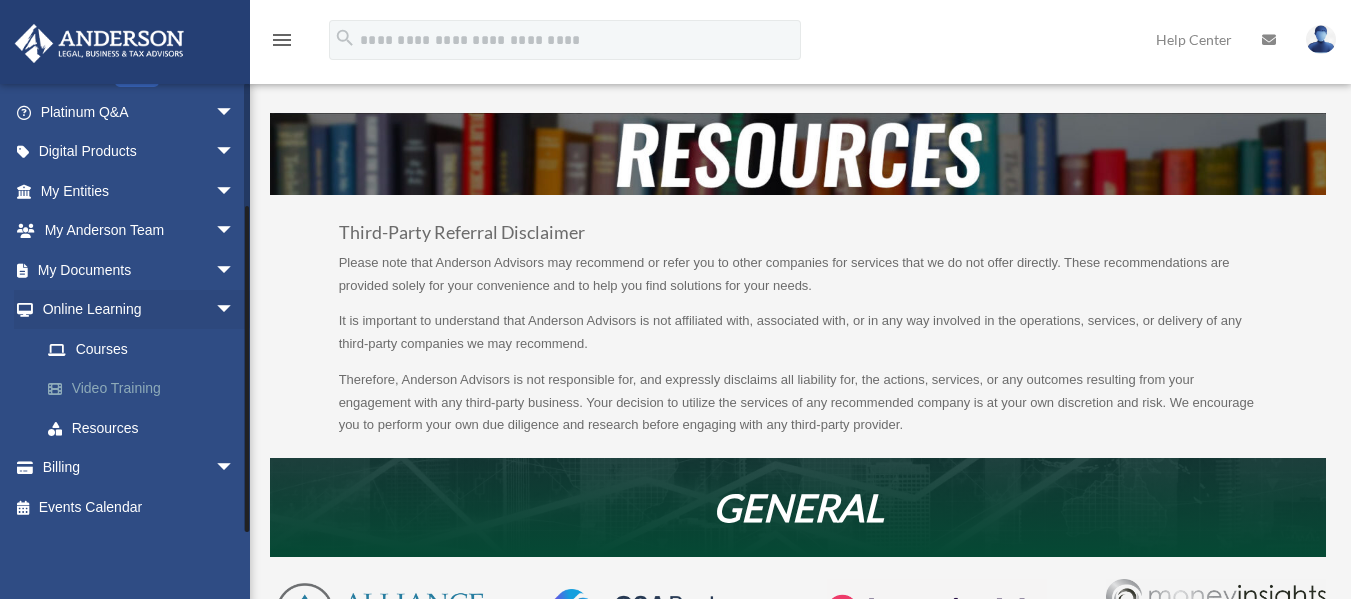 click on "Video Training" at bounding box center [146, 389] 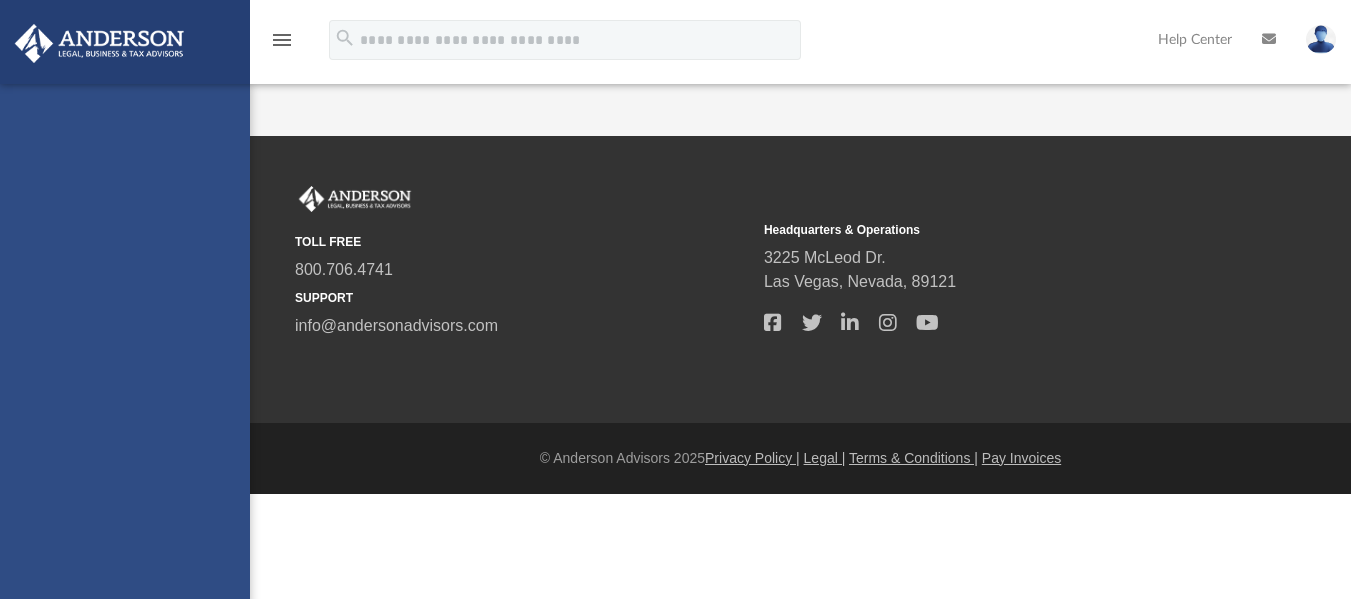 scroll, scrollTop: 0, scrollLeft: 0, axis: both 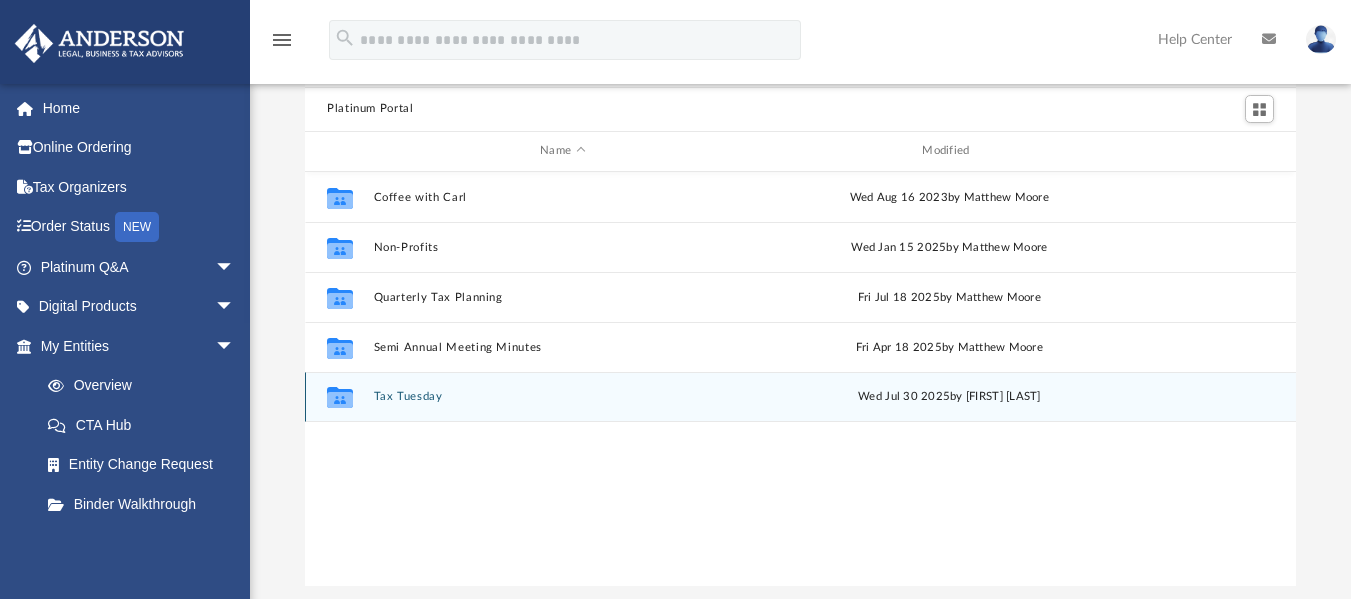 click on "Tax Tuesday" at bounding box center [563, 396] 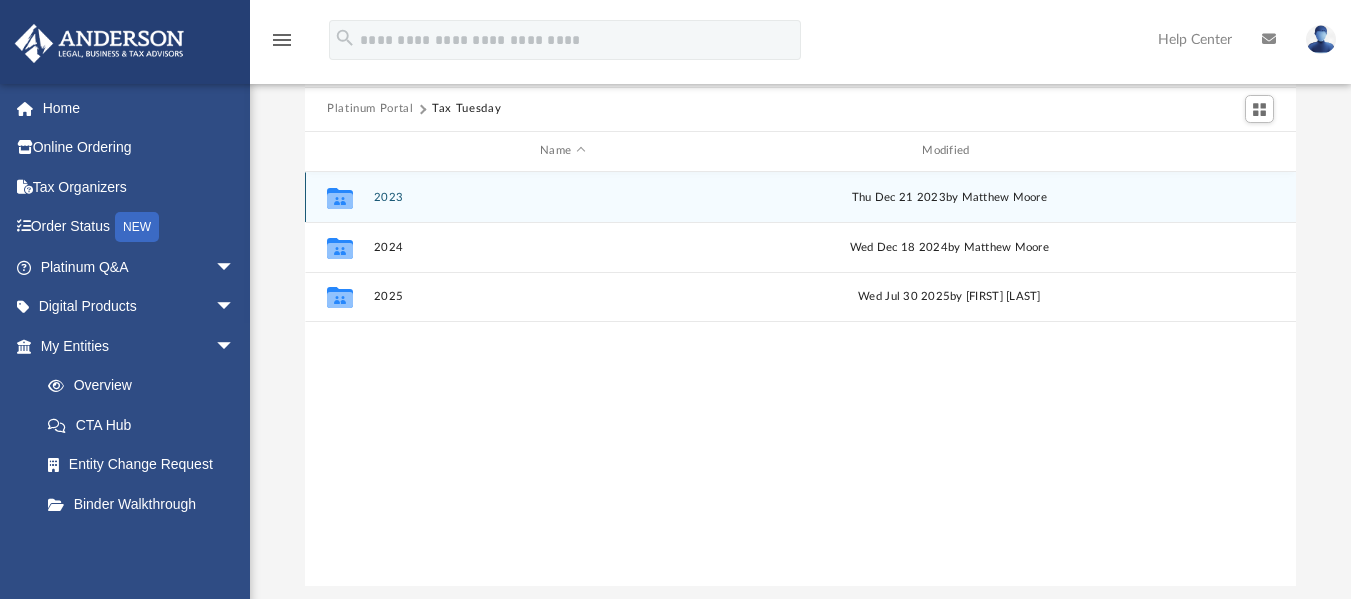 click on "2023" at bounding box center [563, 196] 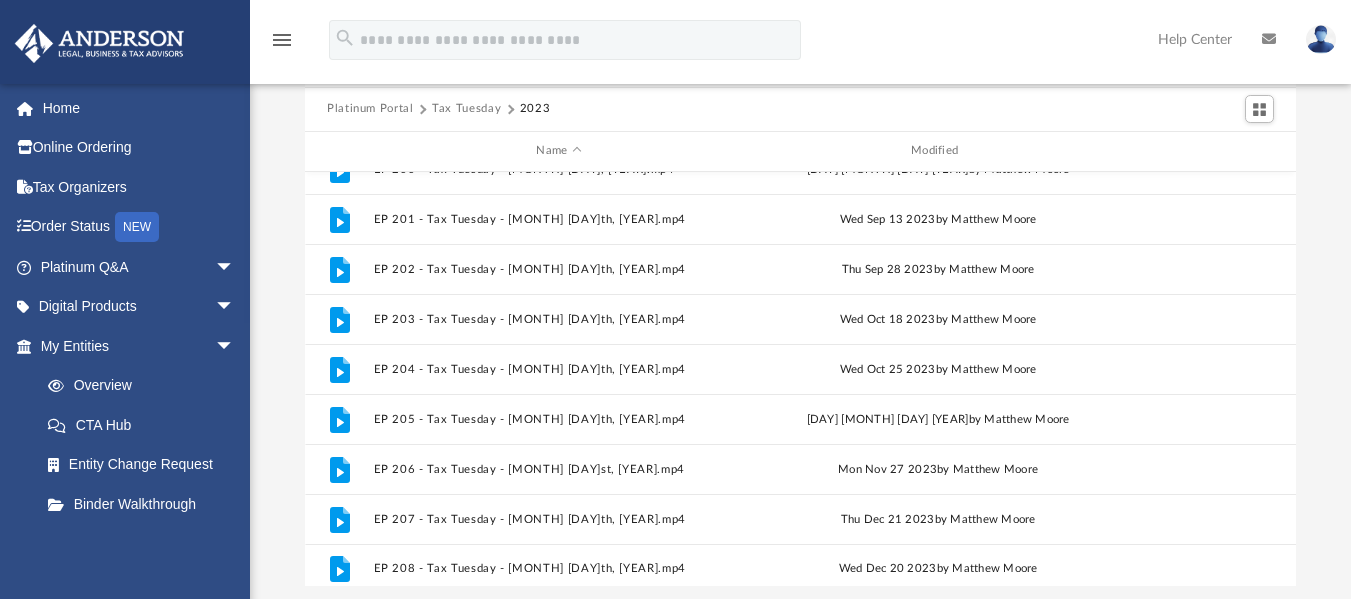 scroll, scrollTop: 836, scrollLeft: 0, axis: vertical 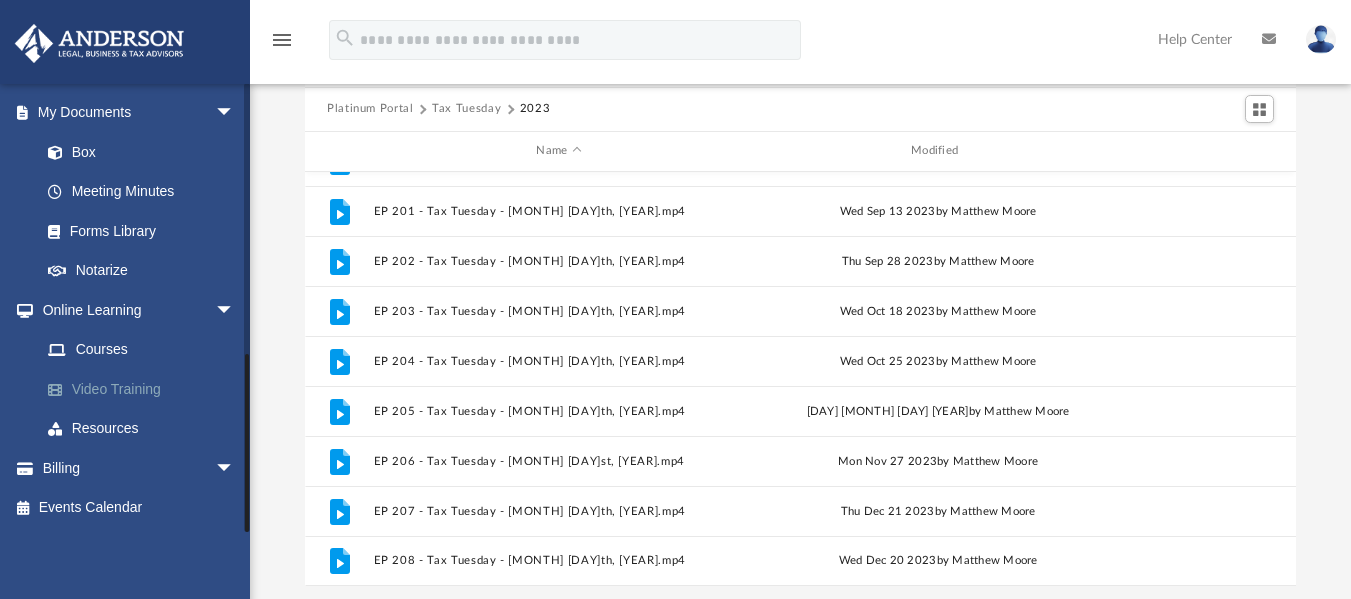 click on "Video Training" at bounding box center [146, 389] 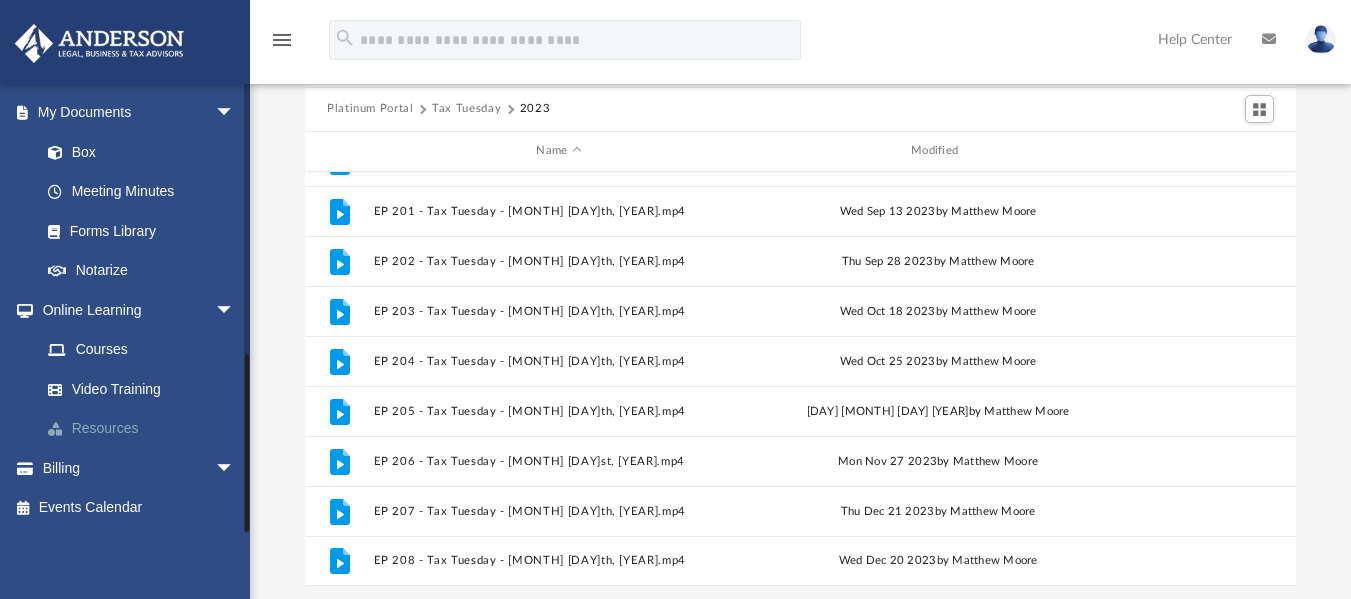 click on "Resources" at bounding box center (146, 429) 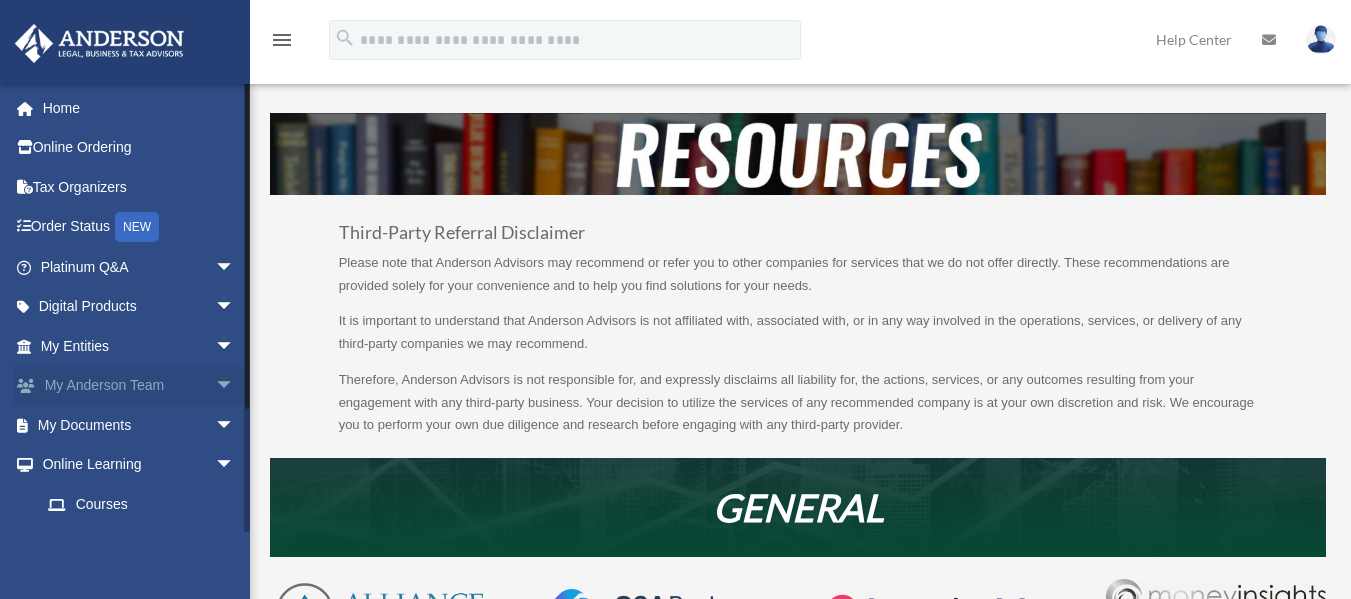 scroll, scrollTop: 0, scrollLeft: 0, axis: both 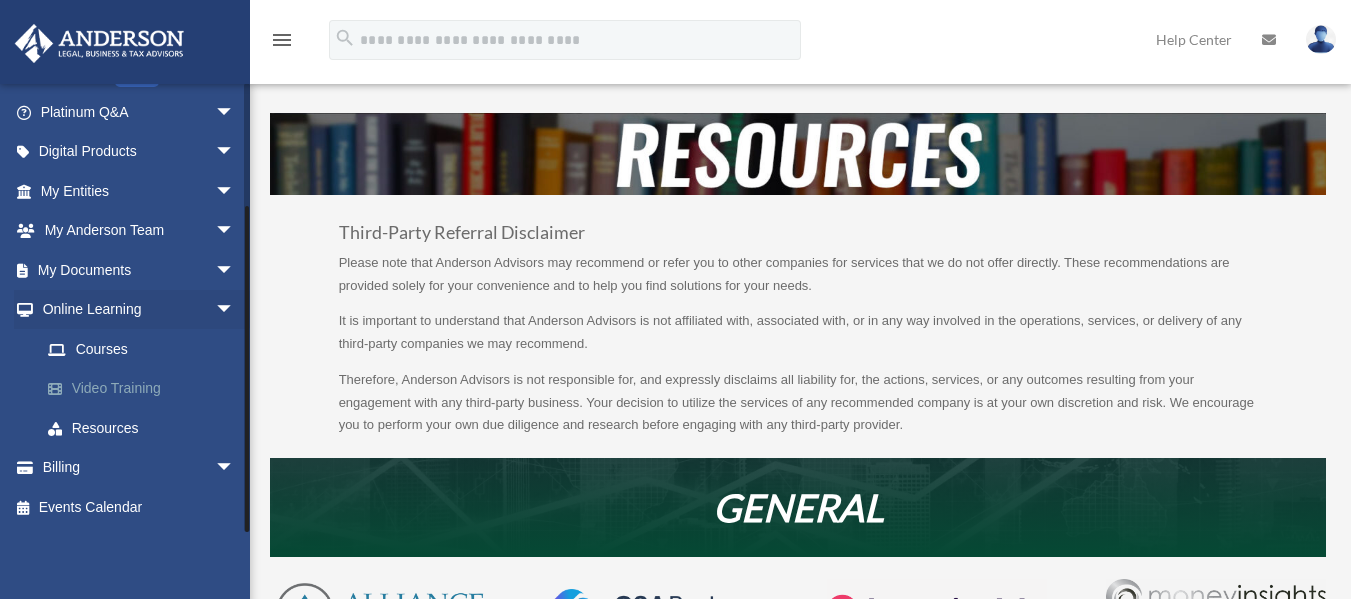 click on "Video Training" at bounding box center [146, 389] 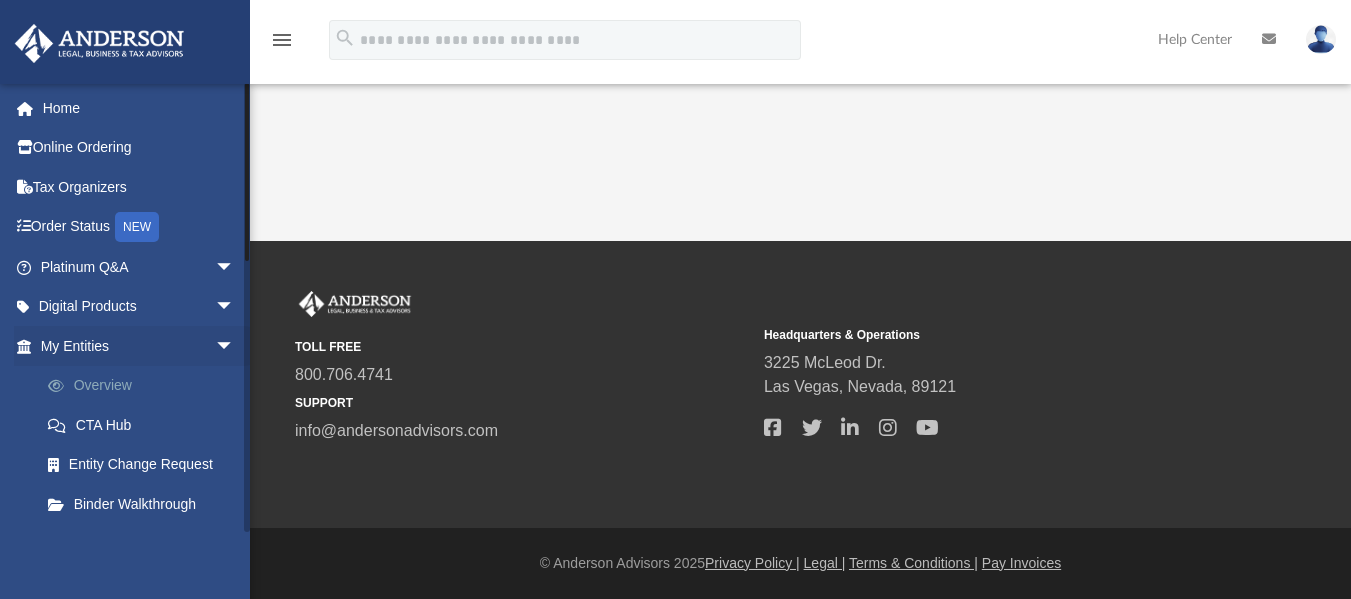 scroll, scrollTop: 0, scrollLeft: 0, axis: both 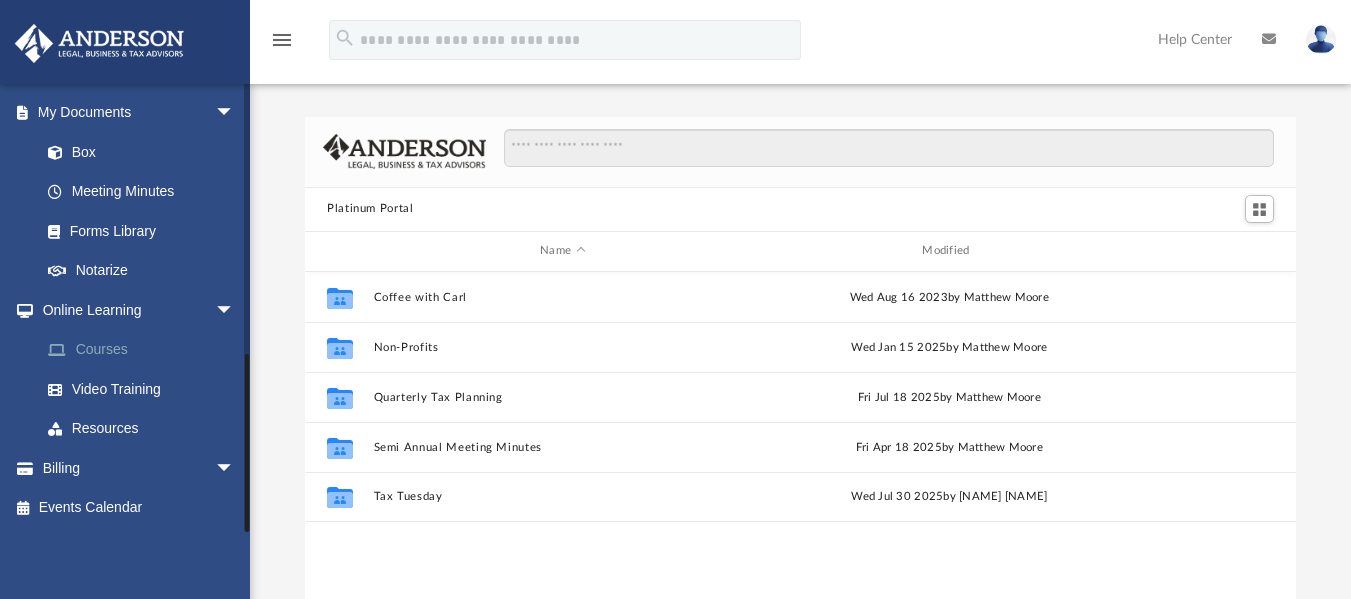 click on "Courses" at bounding box center [146, 350] 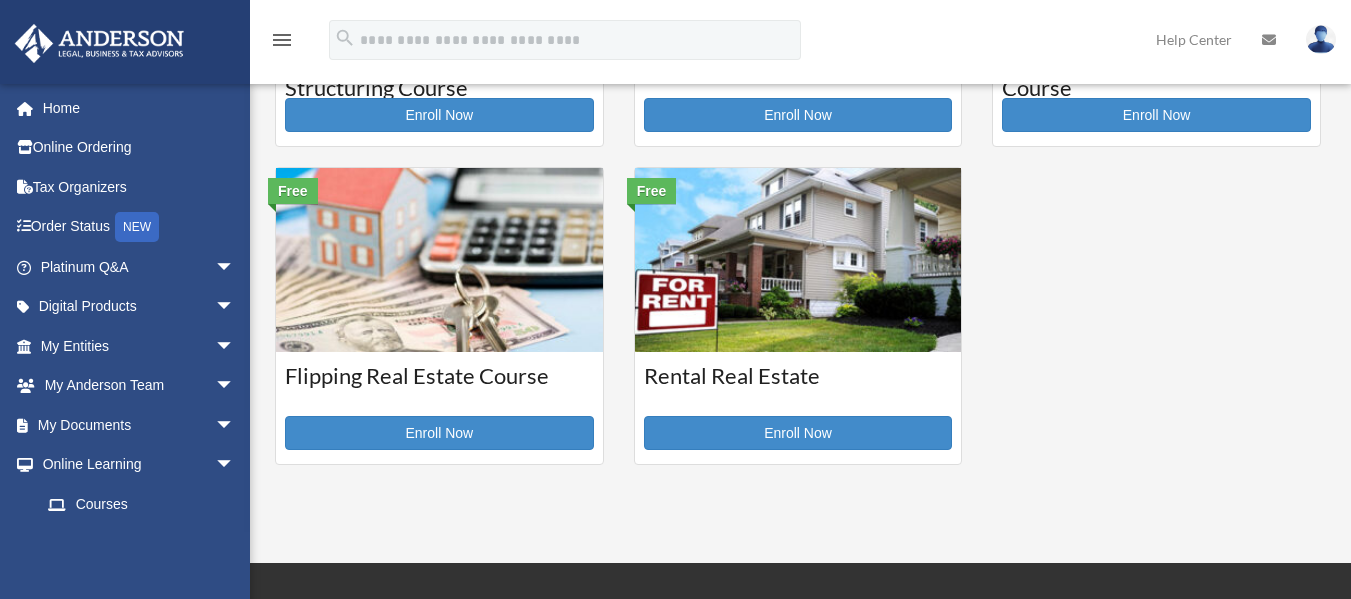 scroll, scrollTop: 600, scrollLeft: 0, axis: vertical 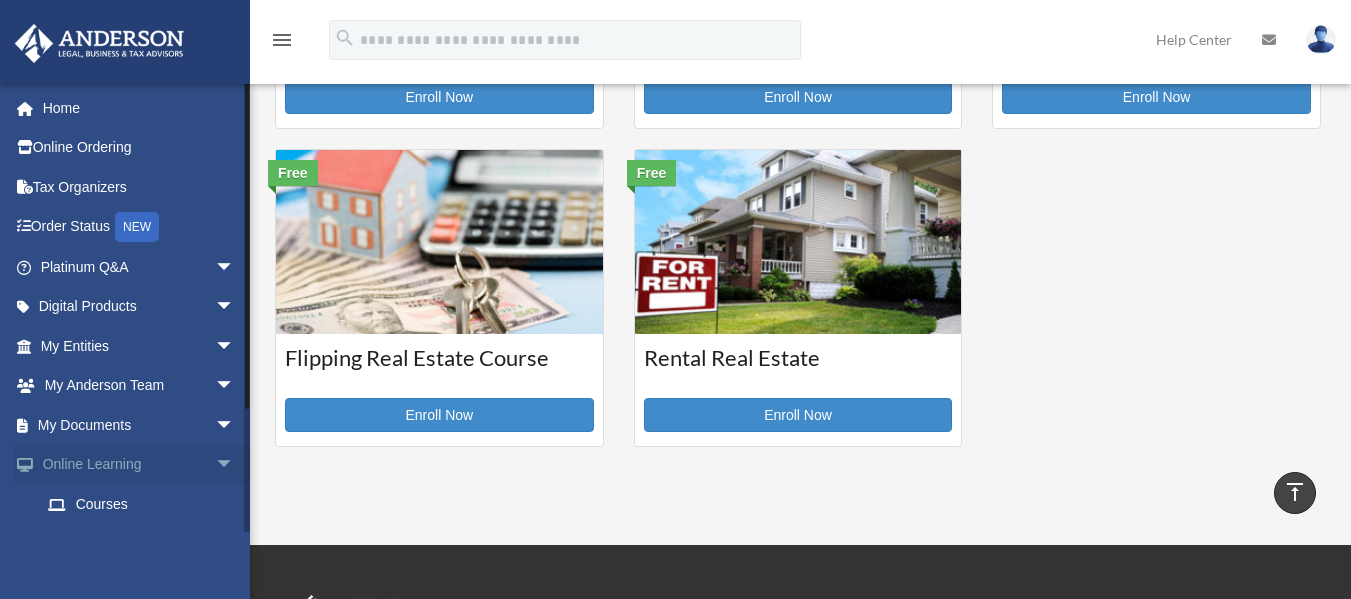 click on "Online Learning arrow_drop_down" at bounding box center (139, 465) 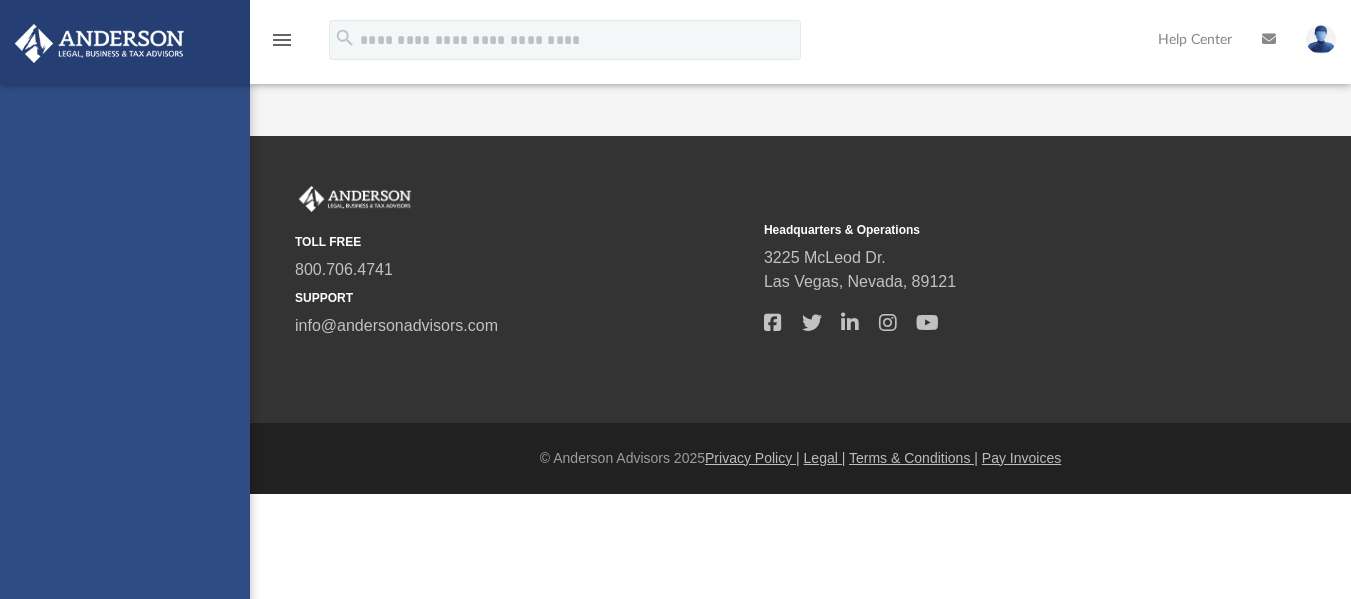 scroll, scrollTop: 0, scrollLeft: 0, axis: both 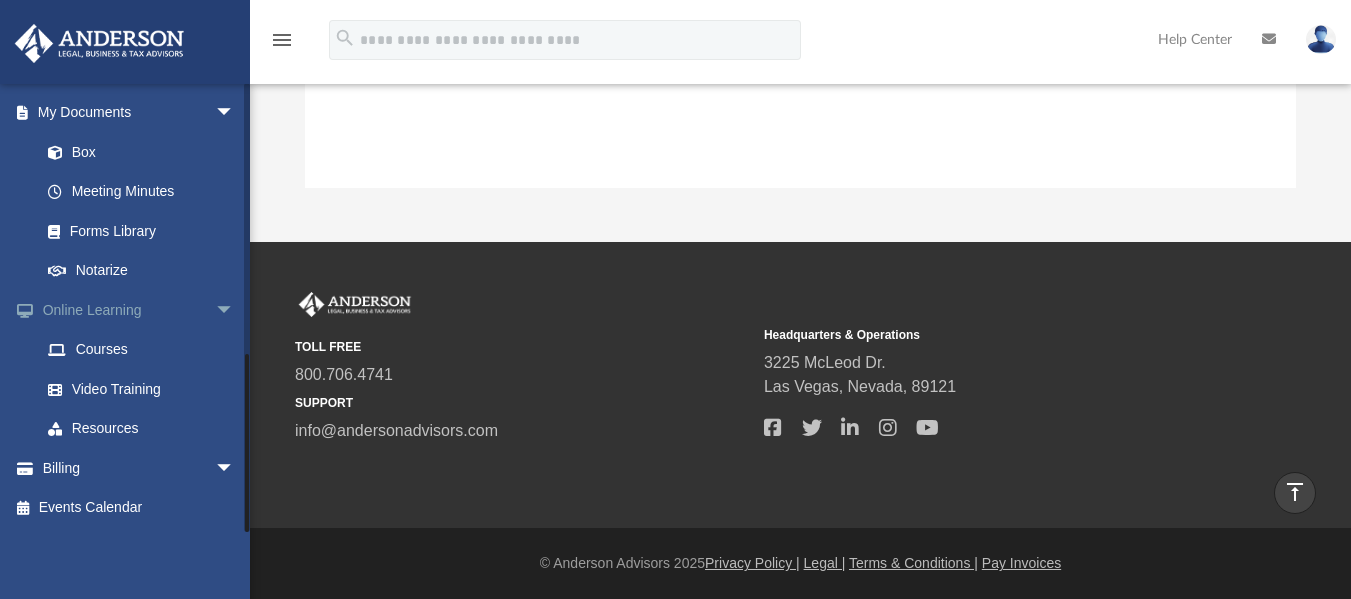 click on "Online Learning arrow_drop_down" at bounding box center (139, 310) 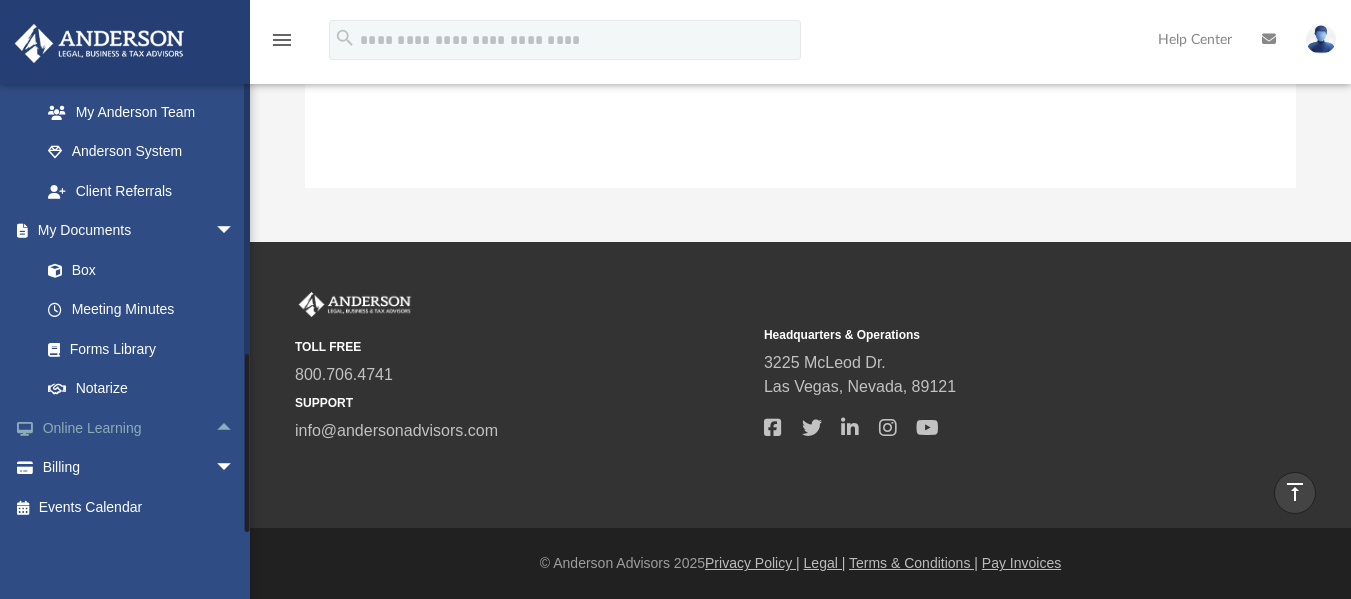 scroll, scrollTop: 550, scrollLeft: 0, axis: vertical 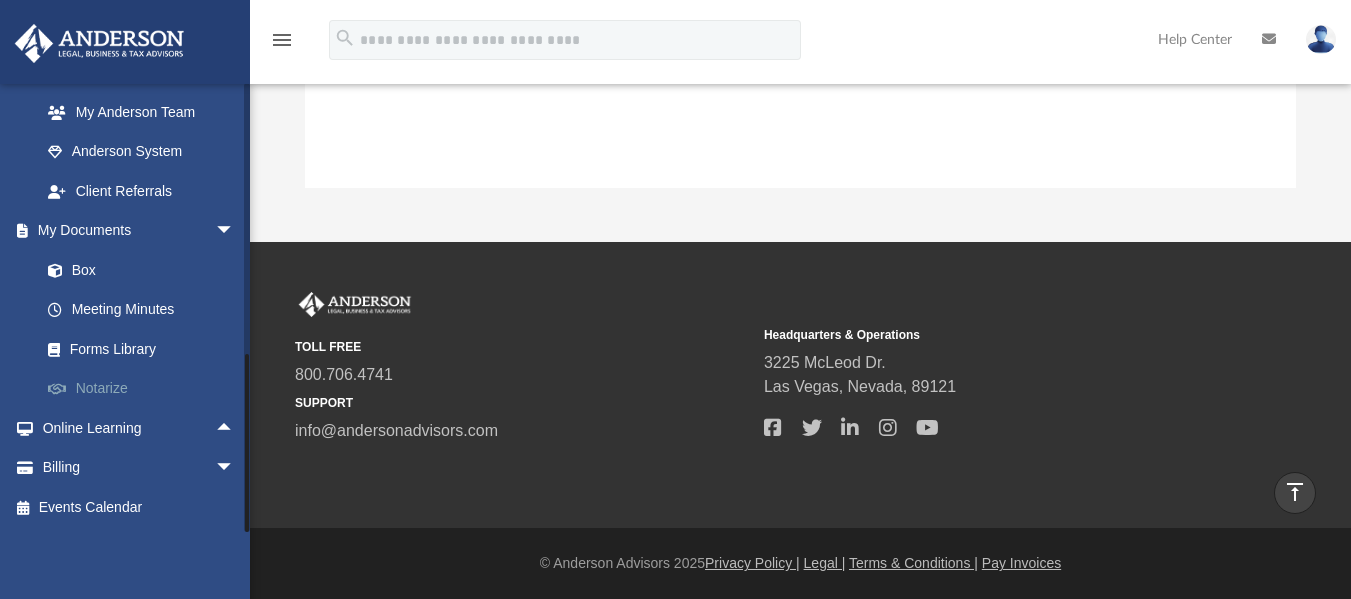 click on "Notarize" at bounding box center (146, 389) 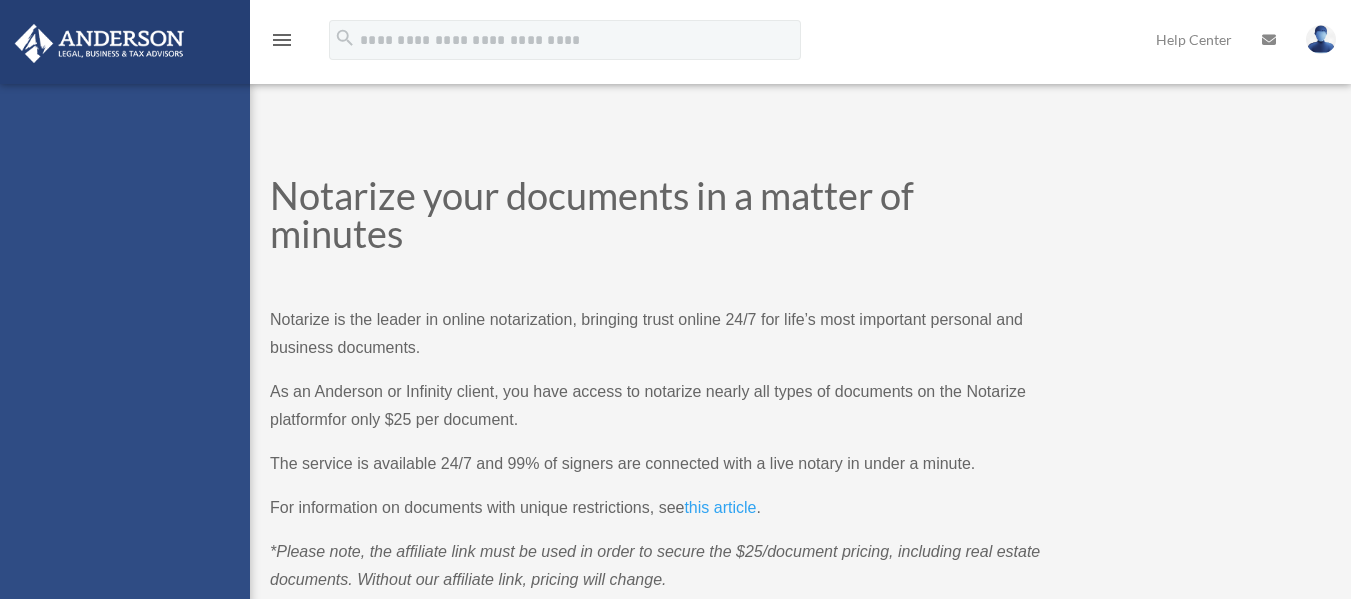 scroll, scrollTop: 0, scrollLeft: 0, axis: both 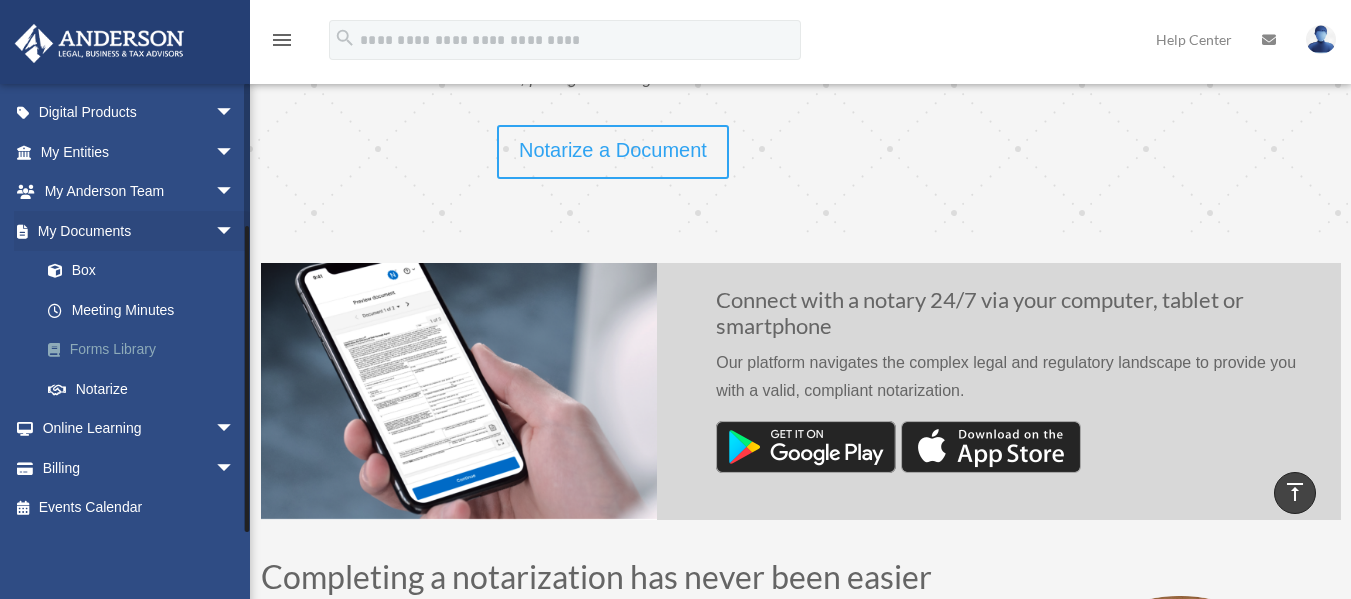 click on "Forms Library" at bounding box center [146, 350] 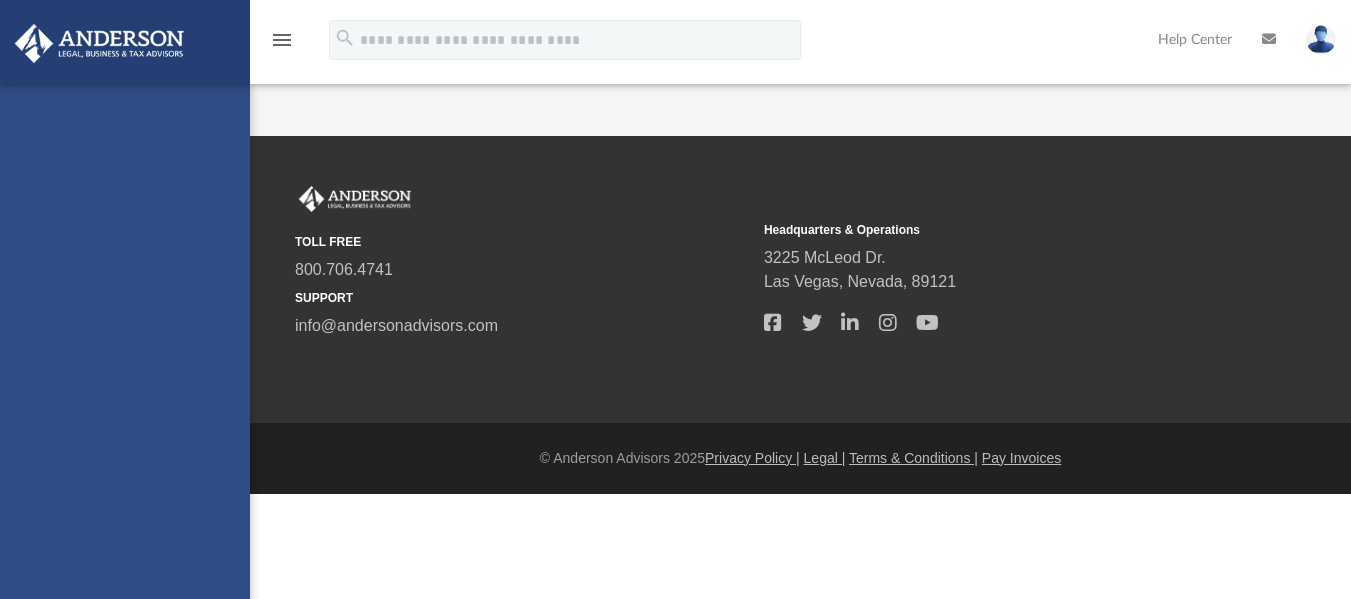 scroll, scrollTop: 0, scrollLeft: 0, axis: both 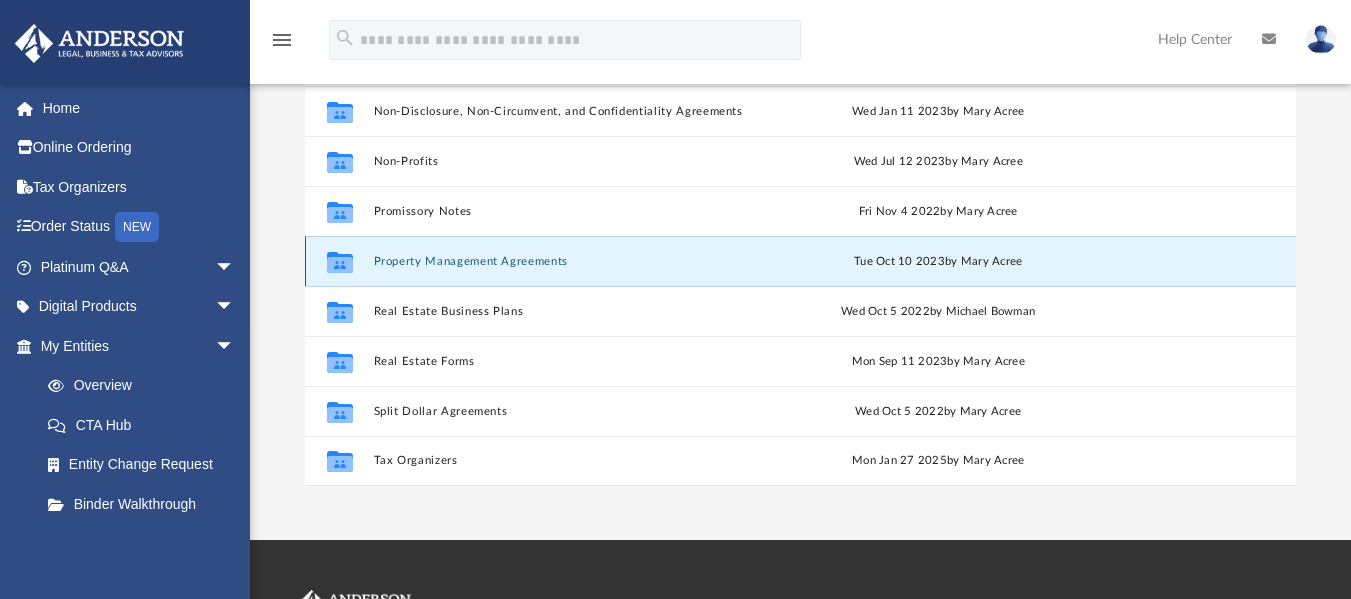 click on "Property Management Agreements" at bounding box center [559, 260] 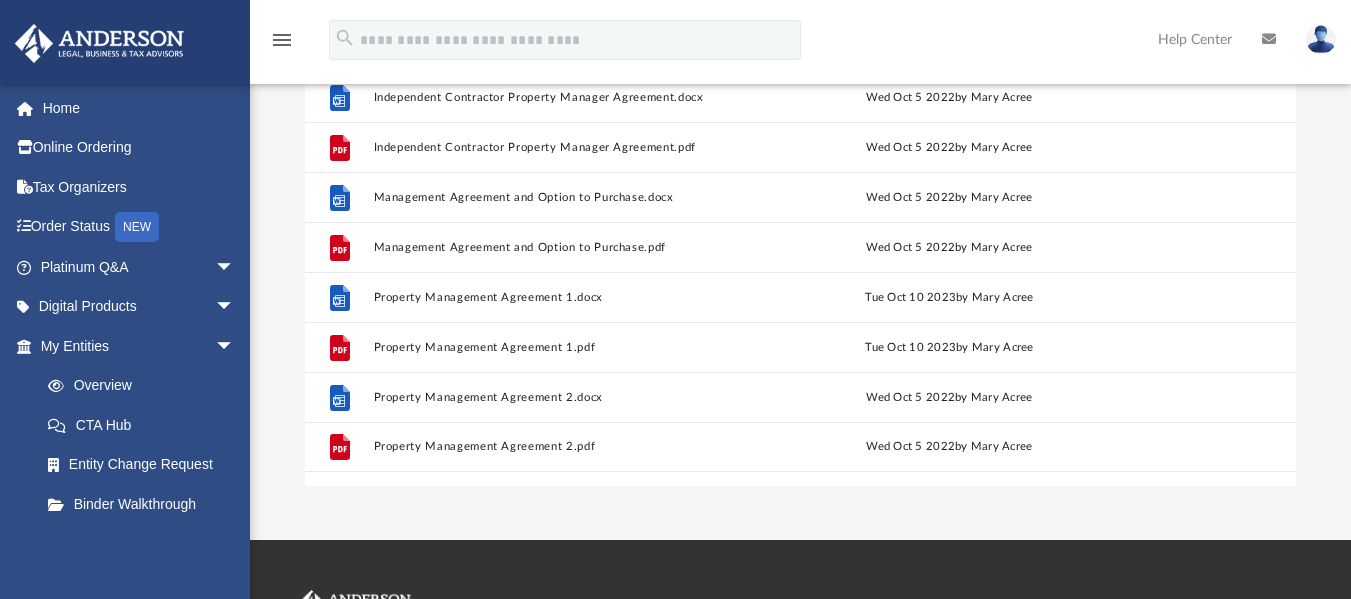 scroll, scrollTop: 0, scrollLeft: 0, axis: both 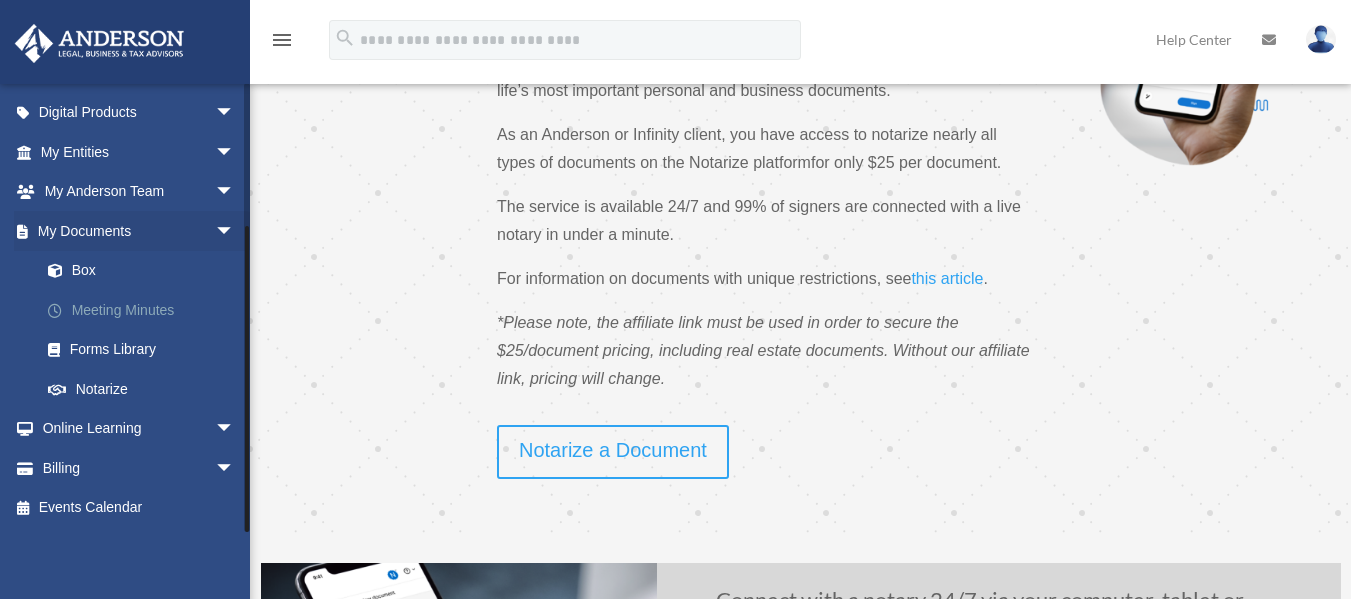 click on "Meeting Minutes" at bounding box center [146, 310] 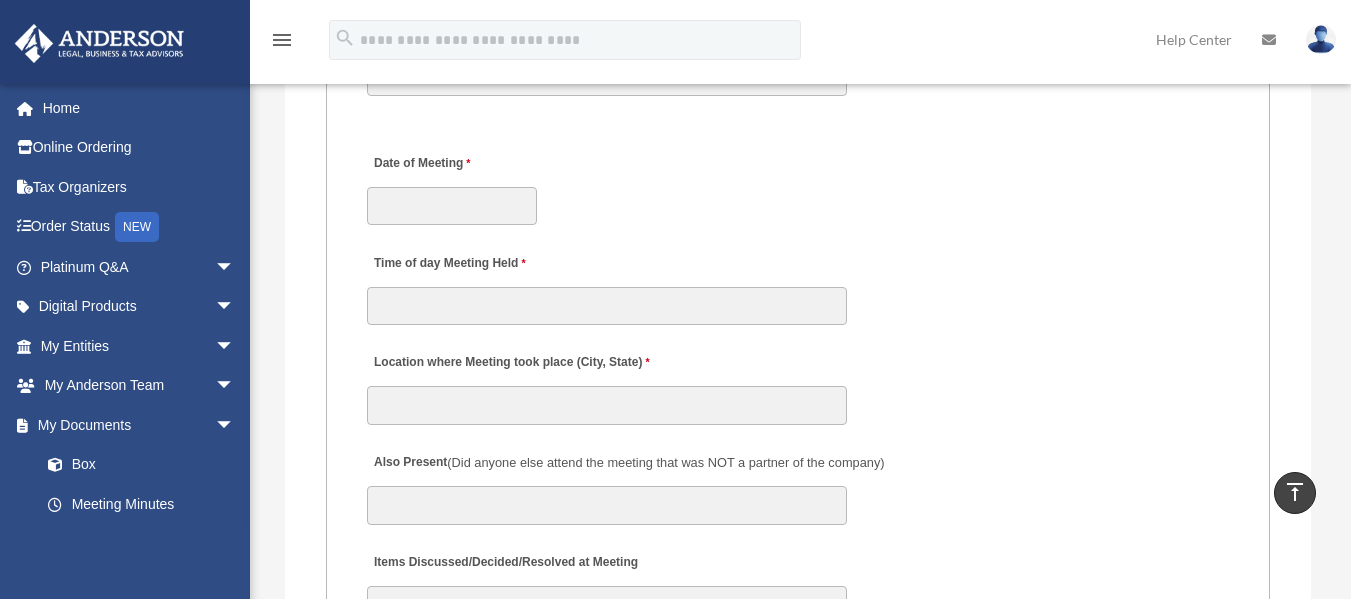 scroll, scrollTop: 3100, scrollLeft: 0, axis: vertical 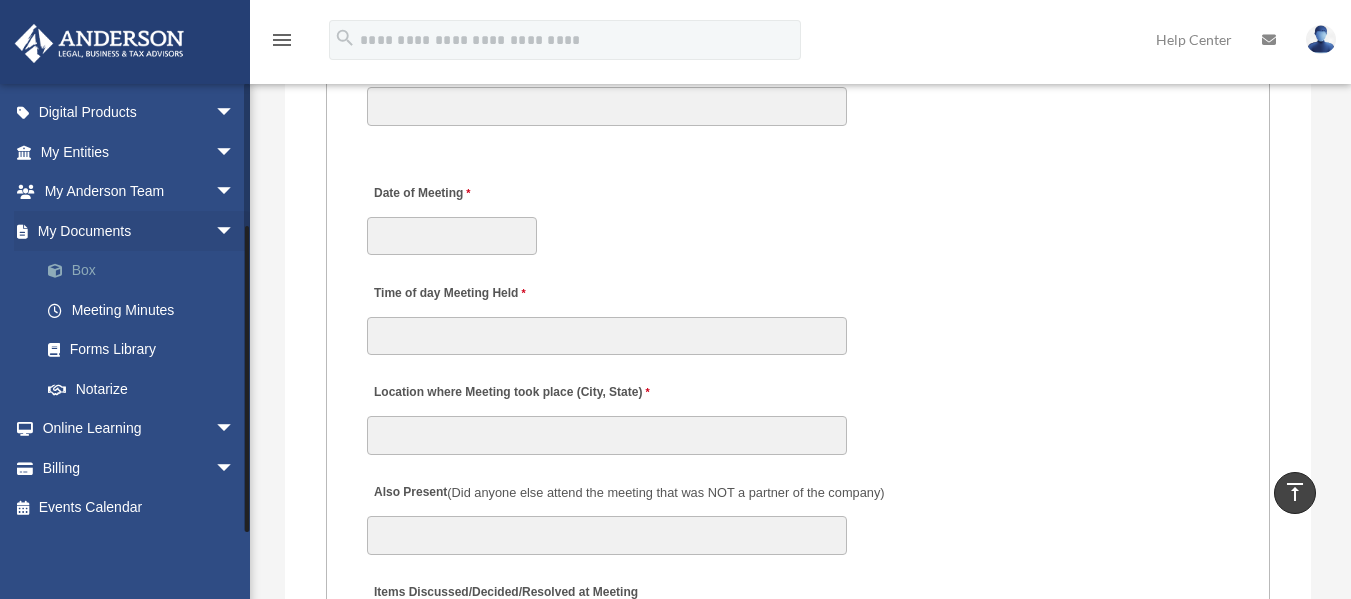 click on "Box" at bounding box center (146, 271) 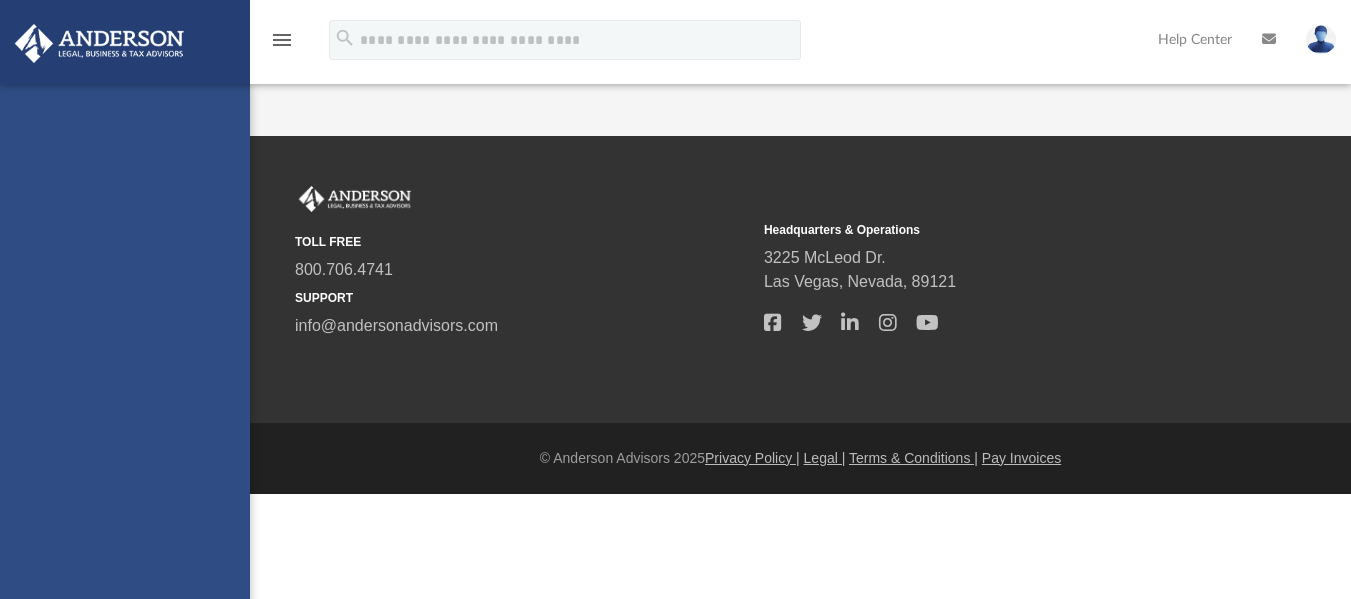scroll, scrollTop: 0, scrollLeft: 0, axis: both 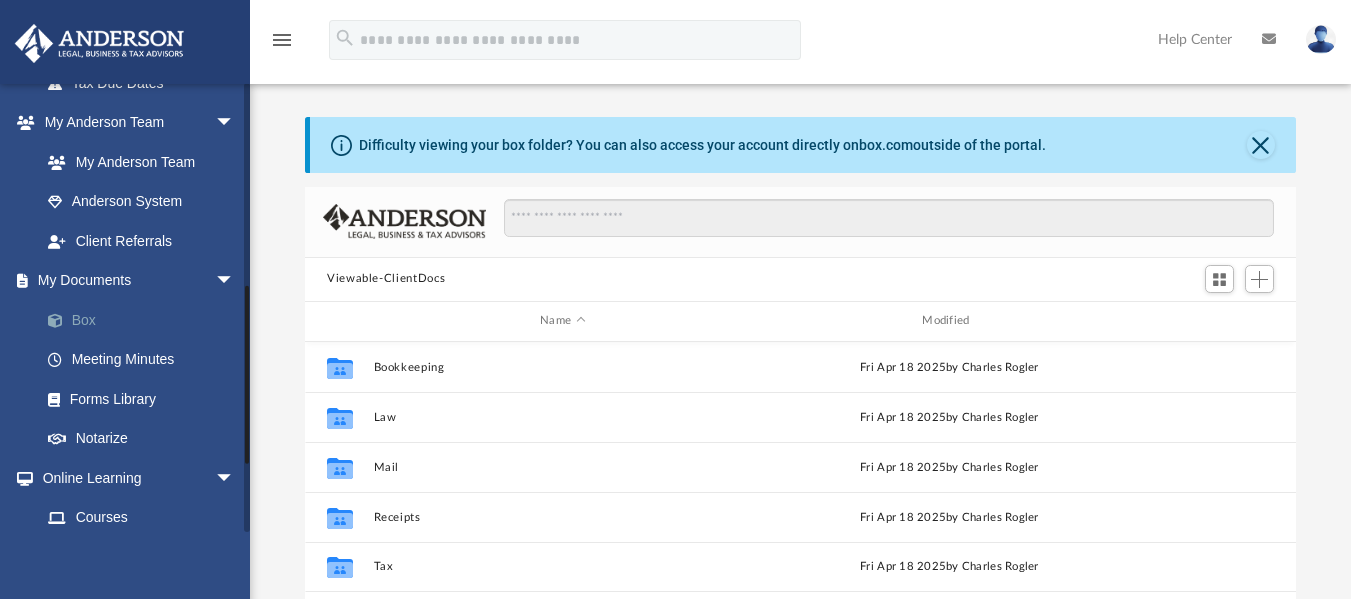 click on "Box" at bounding box center (146, 320) 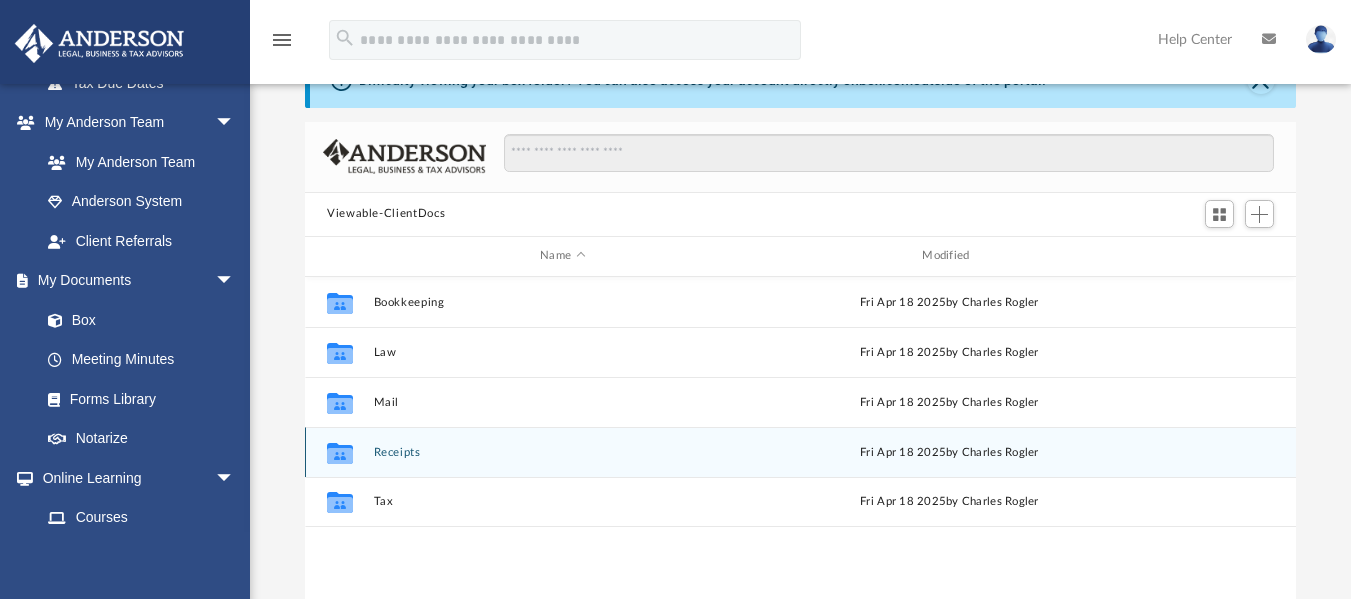 scroll, scrollTop: 100, scrollLeft: 0, axis: vertical 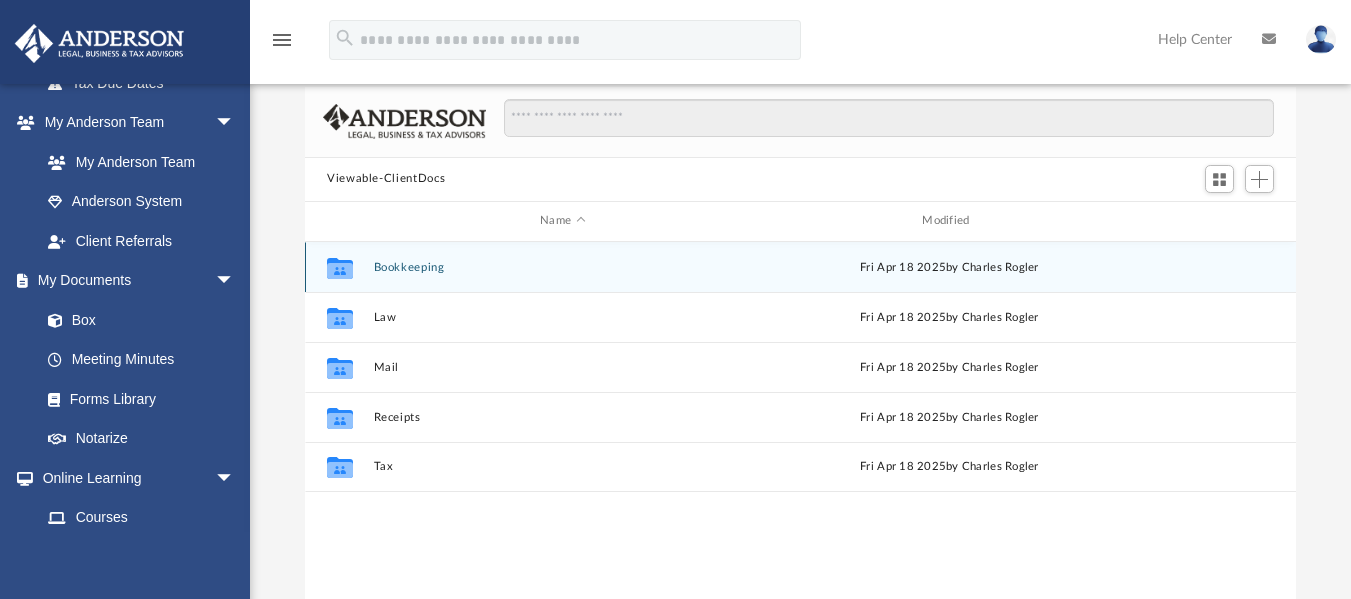 click on "Bookkeeping" at bounding box center (563, 266) 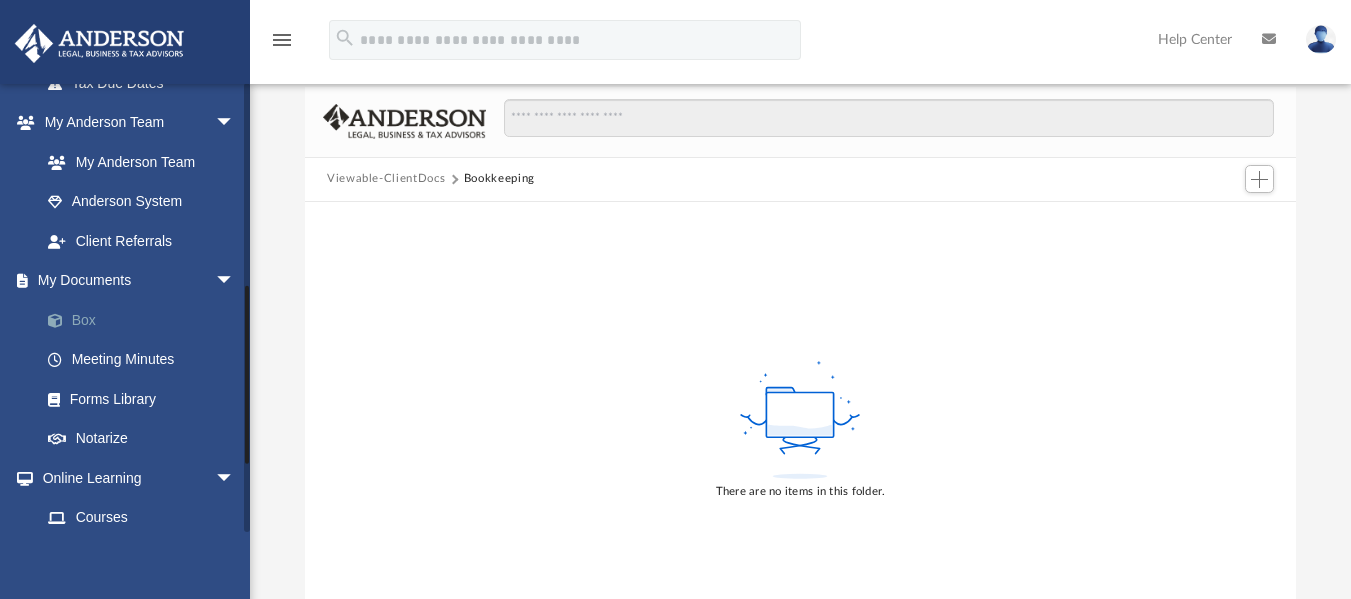 click on "Box" at bounding box center [146, 320] 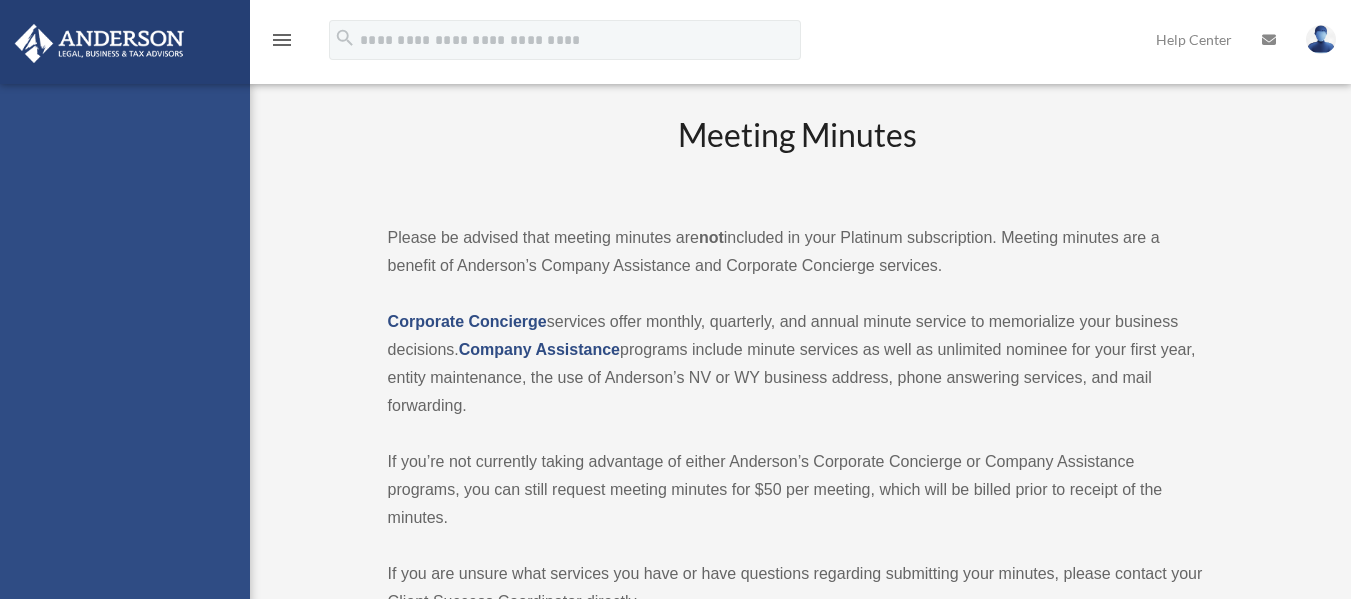 scroll, scrollTop: 3100, scrollLeft: 0, axis: vertical 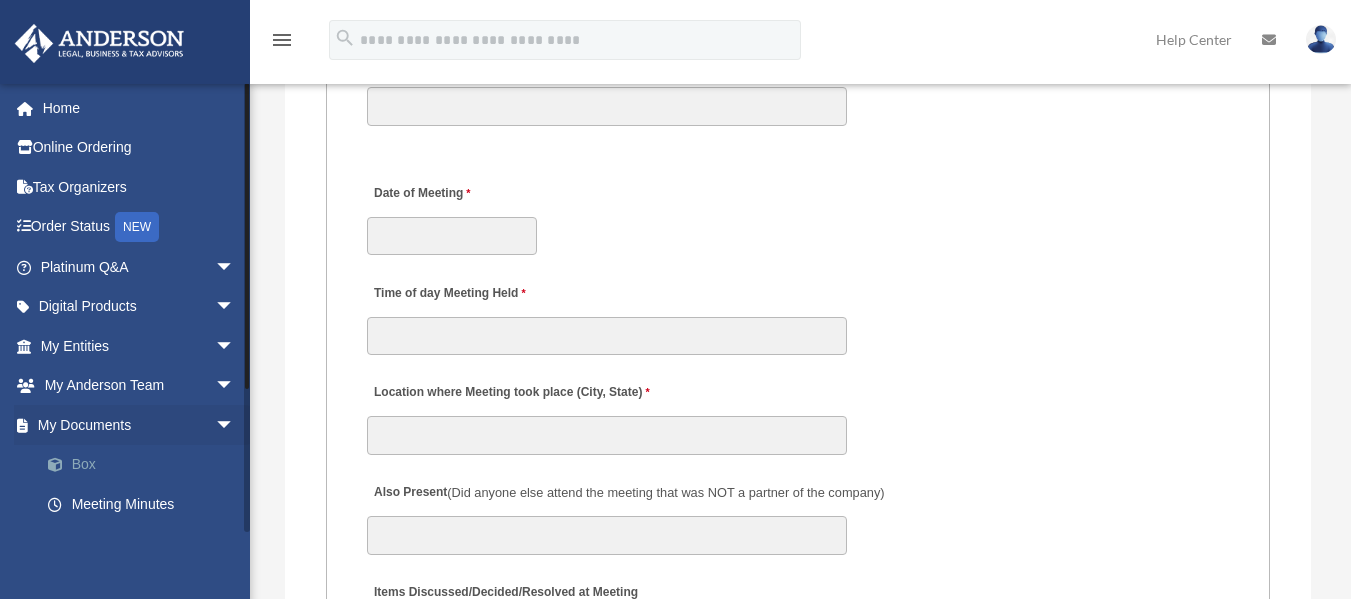 click on "Box" at bounding box center [146, 465] 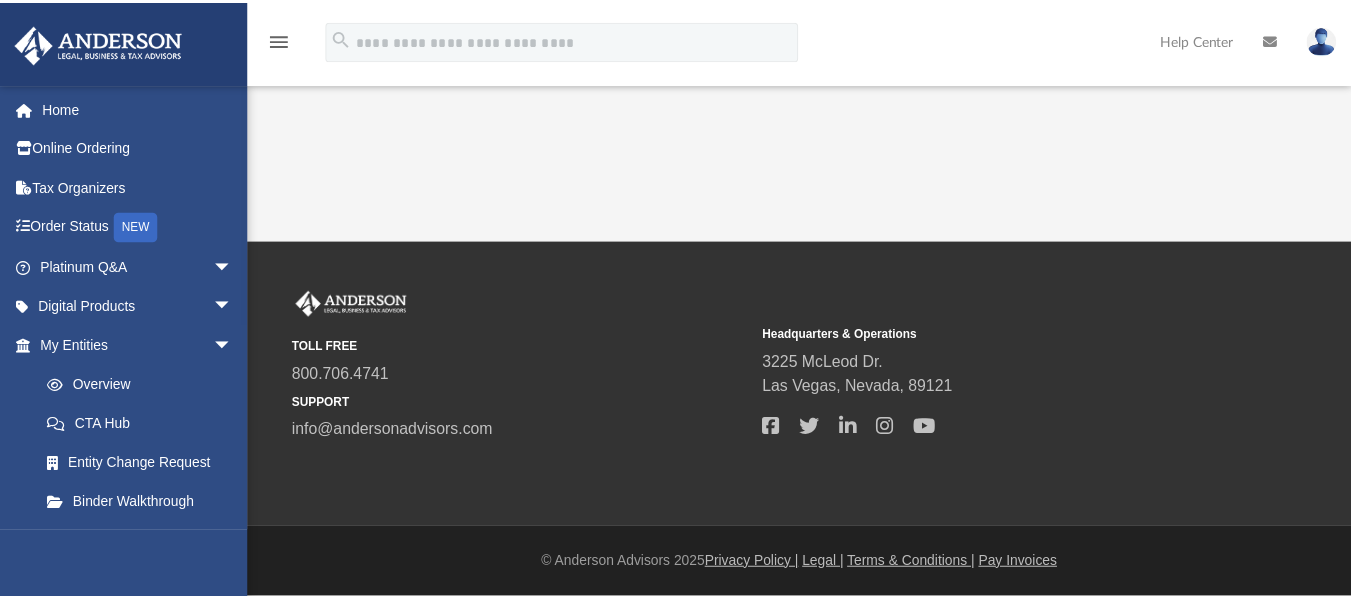 scroll, scrollTop: 0, scrollLeft: 0, axis: both 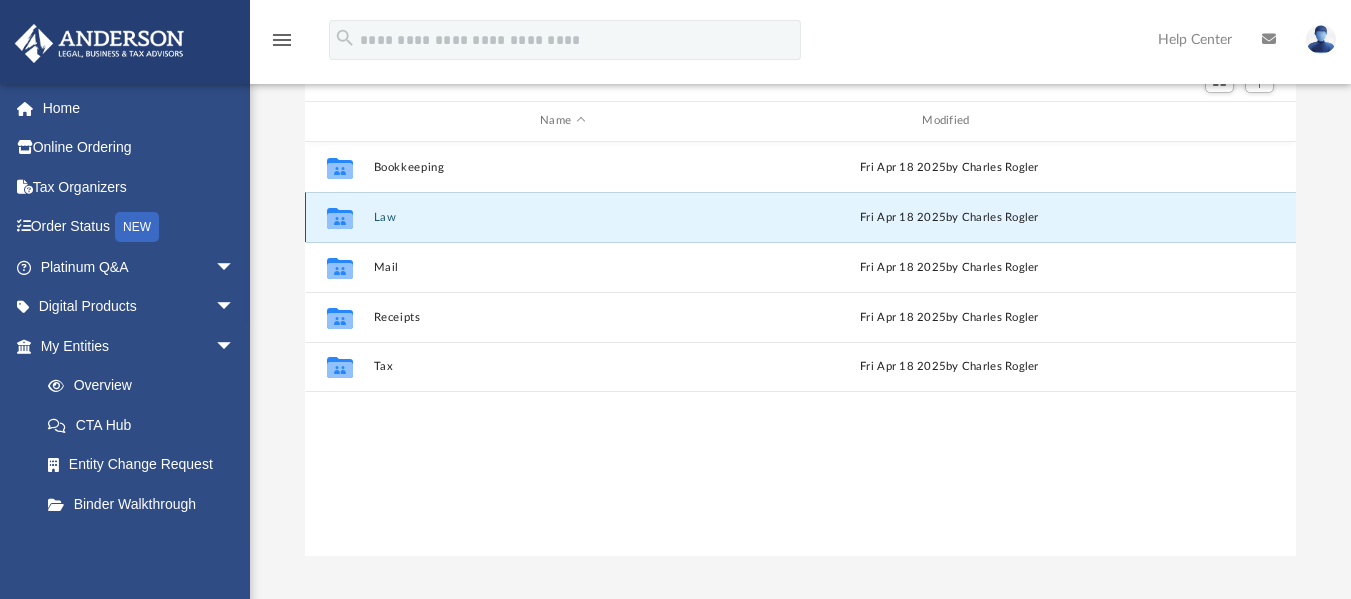 click on "Law" at bounding box center [563, 216] 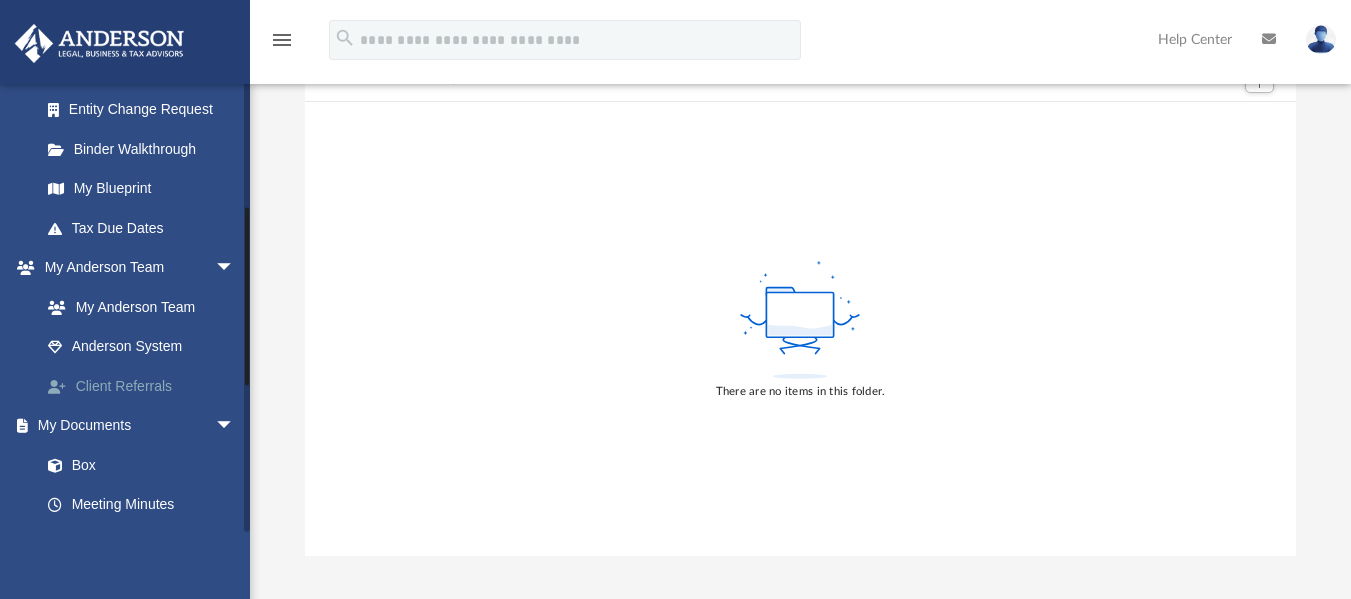 scroll, scrollTop: 500, scrollLeft: 0, axis: vertical 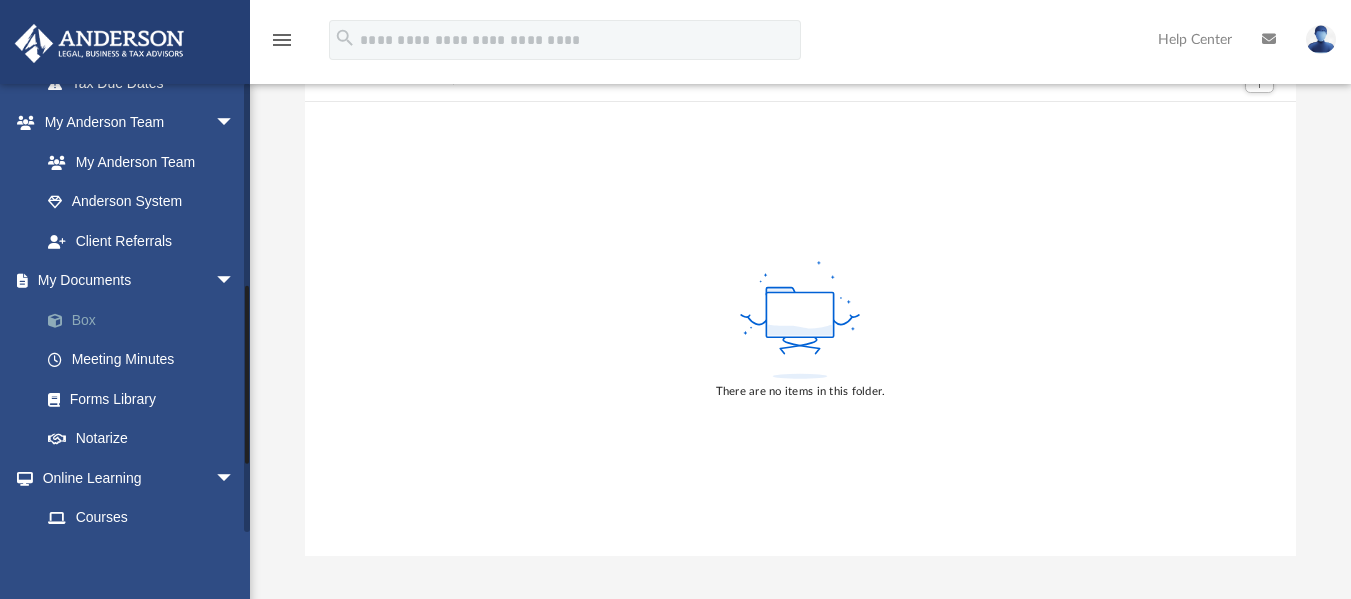 click at bounding box center (65, 321) 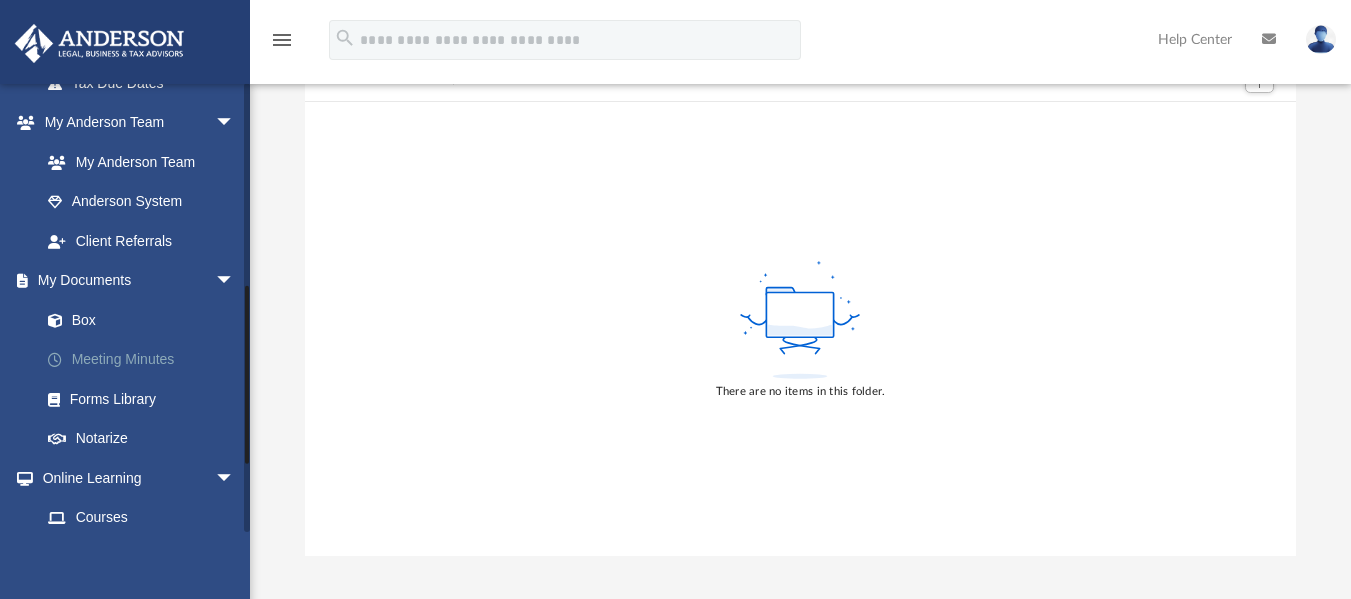 click on "Meeting Minutes" at bounding box center (146, 360) 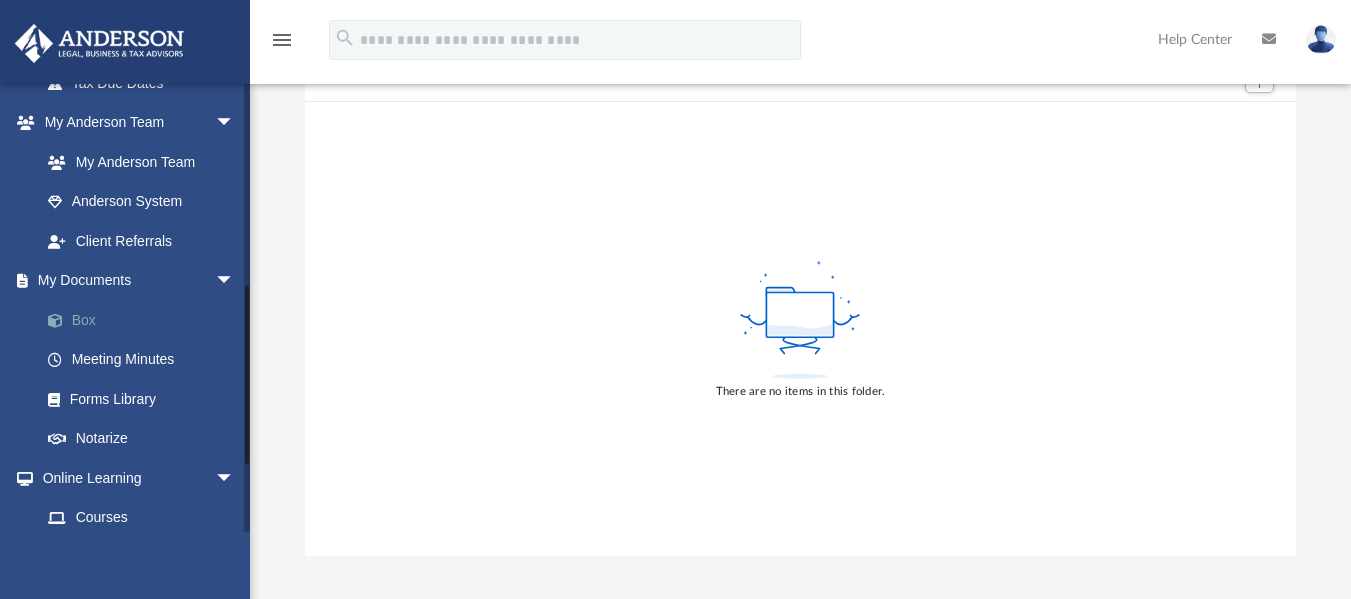 click on "Box" at bounding box center (146, 320) 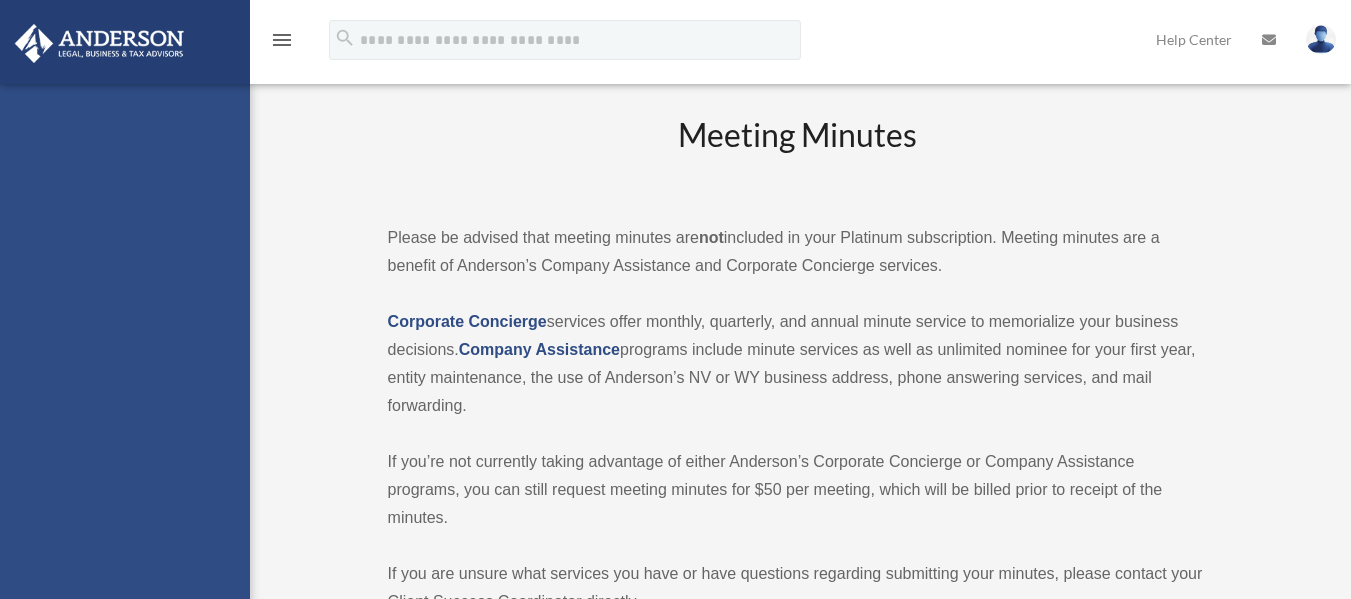 scroll, scrollTop: 0, scrollLeft: 0, axis: both 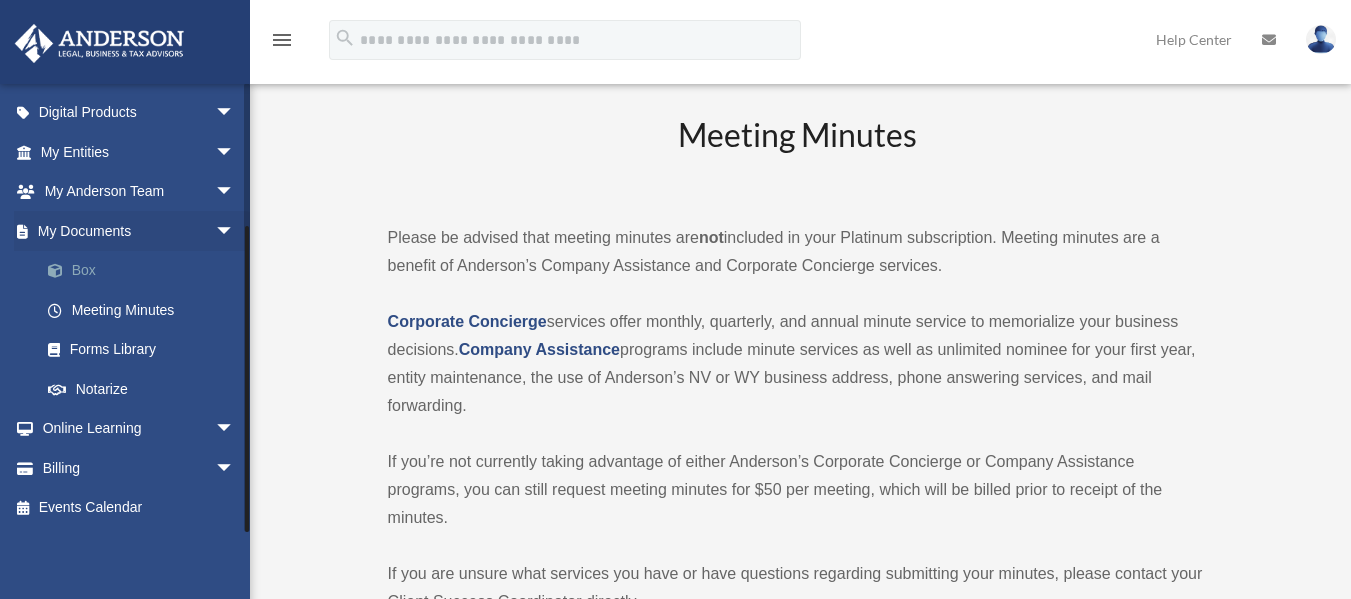 click on "Box" at bounding box center (146, 271) 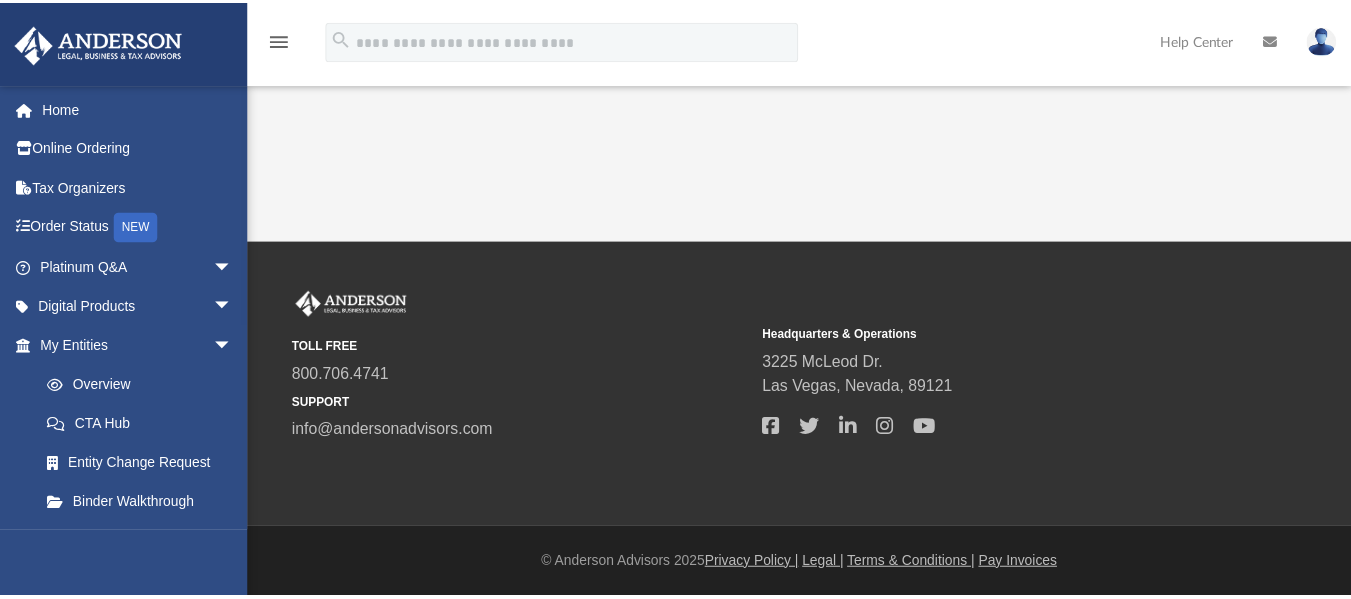 scroll, scrollTop: 0, scrollLeft: 0, axis: both 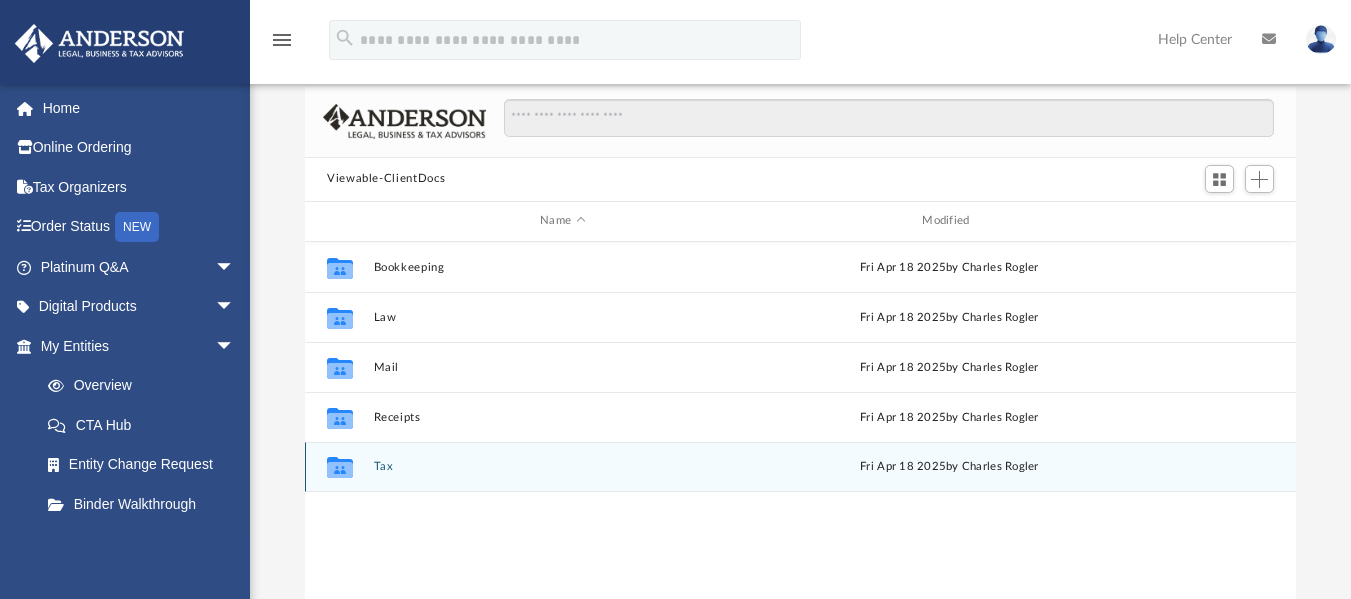 click on "Tax" at bounding box center (563, 466) 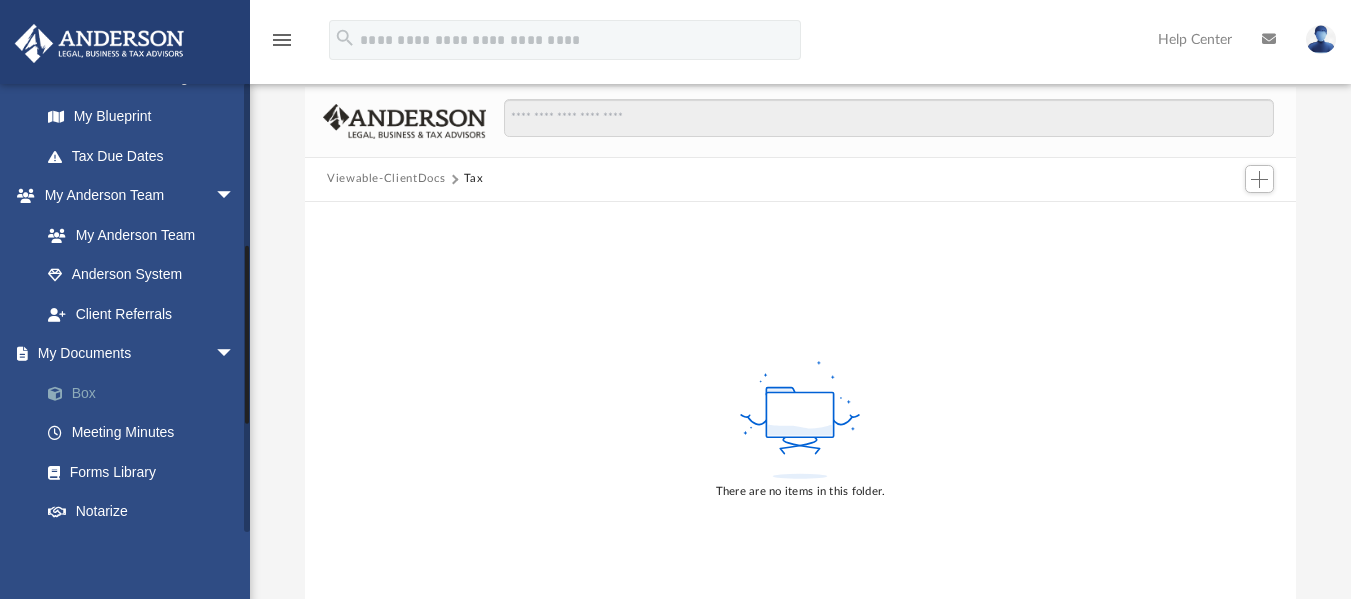 scroll, scrollTop: 400, scrollLeft: 0, axis: vertical 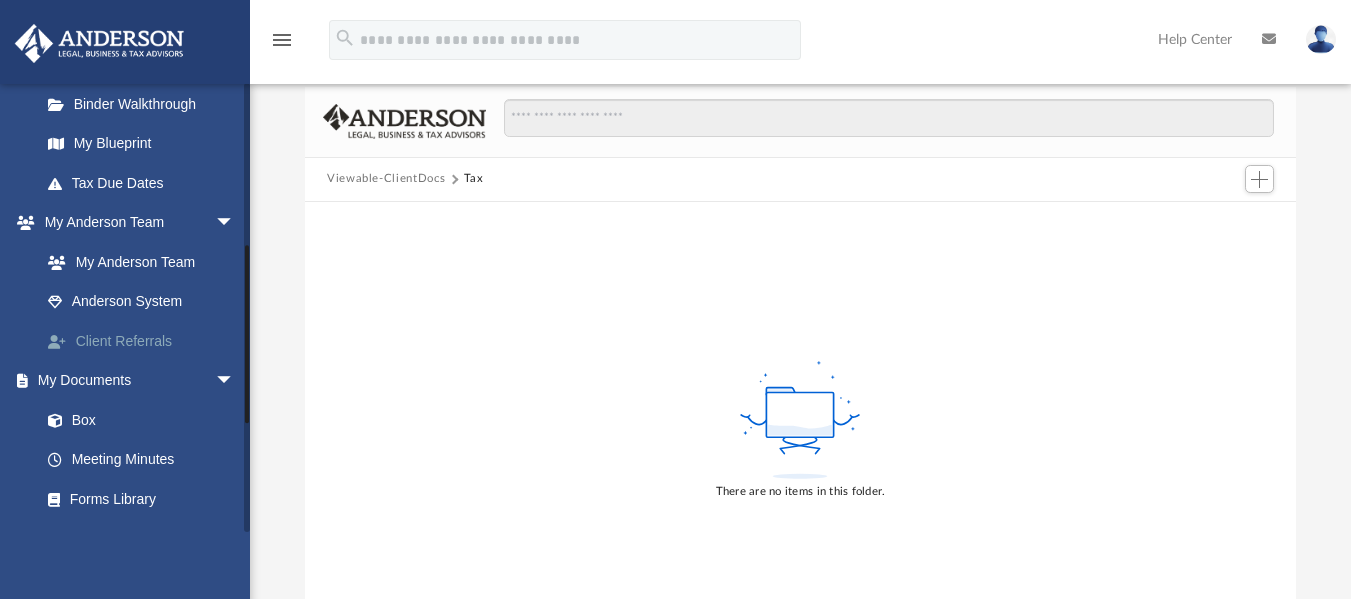 click on "Client Referrals" at bounding box center (146, 341) 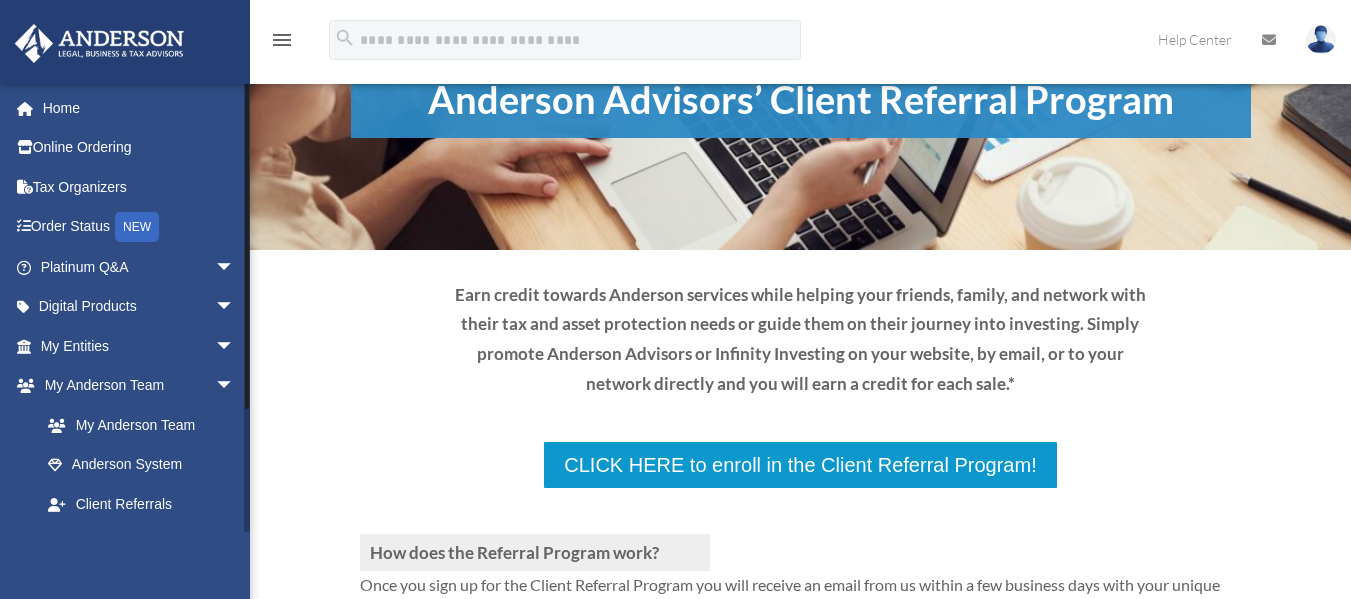 scroll, scrollTop: 100, scrollLeft: 0, axis: vertical 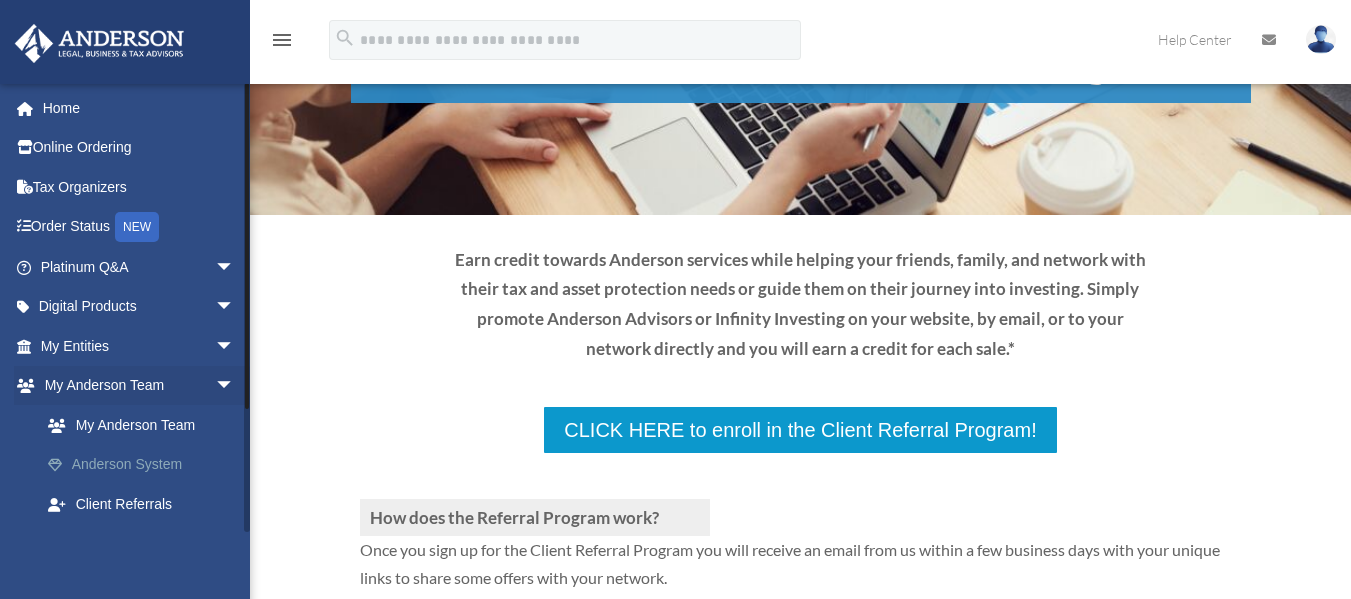 click on "Anderson System" at bounding box center [146, 465] 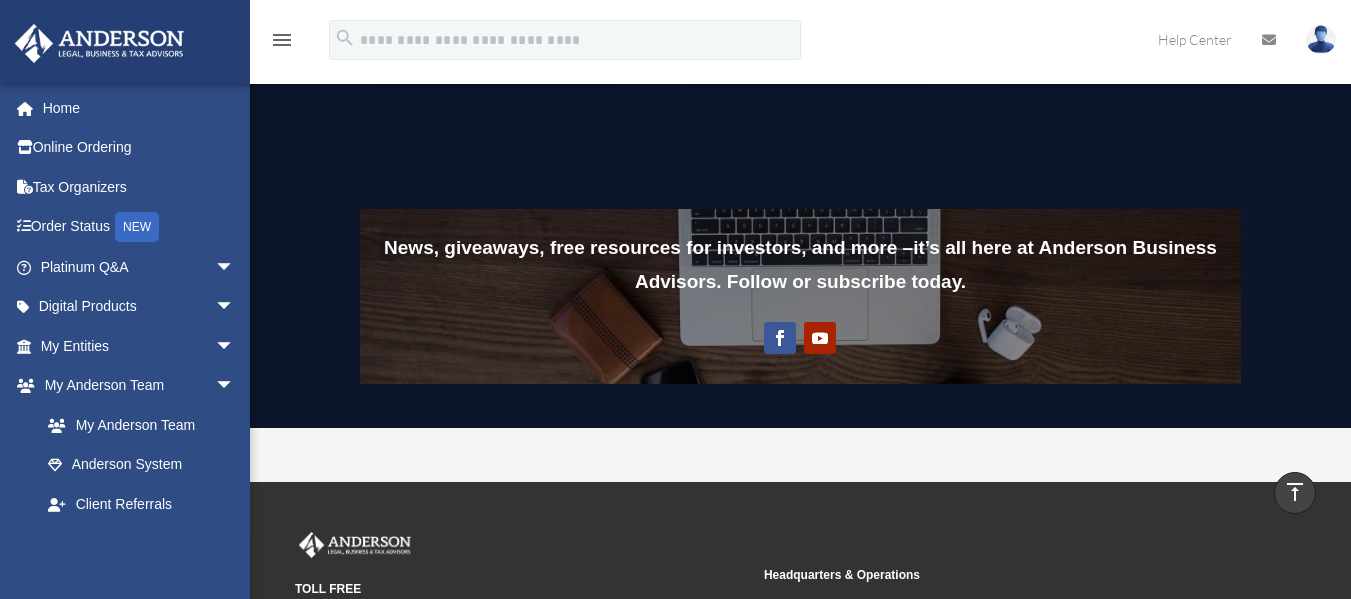scroll, scrollTop: 1500, scrollLeft: 0, axis: vertical 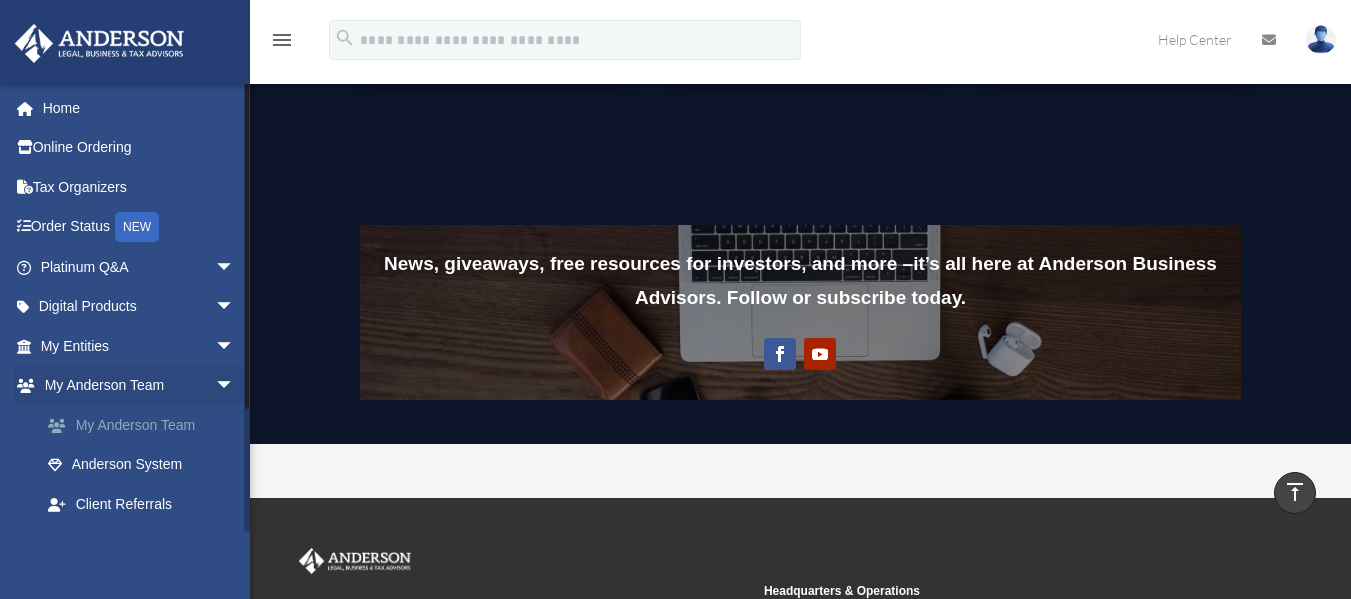 click on "My Anderson Team" at bounding box center (146, 425) 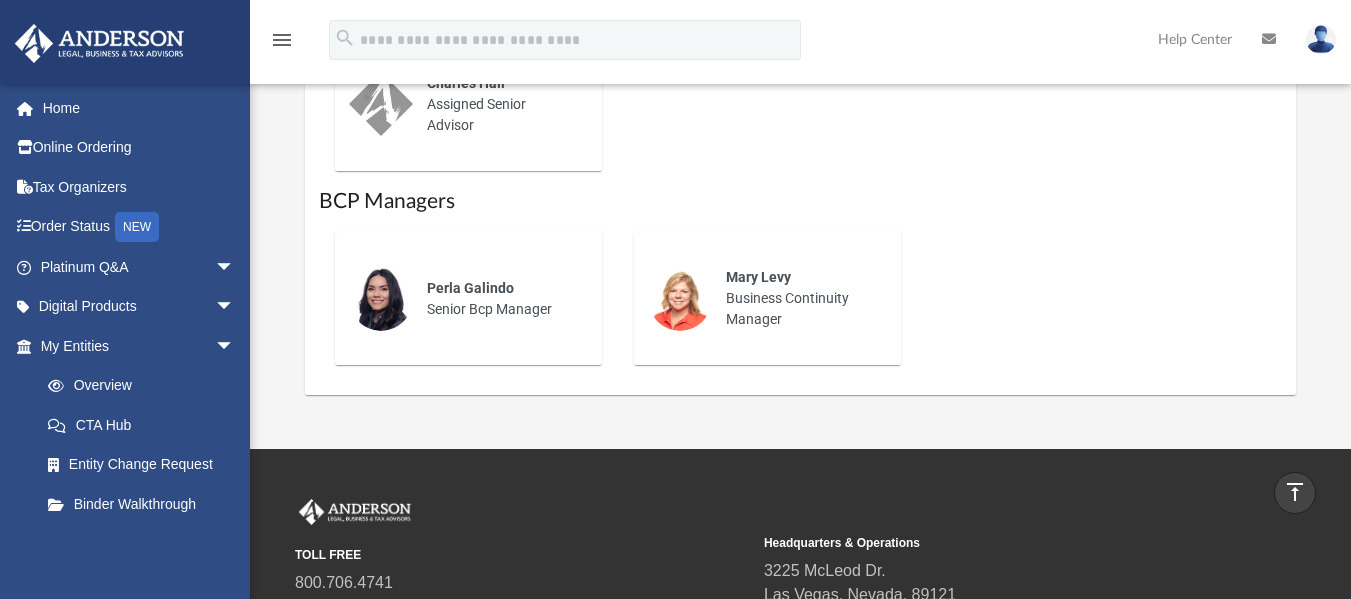 scroll, scrollTop: 1500, scrollLeft: 0, axis: vertical 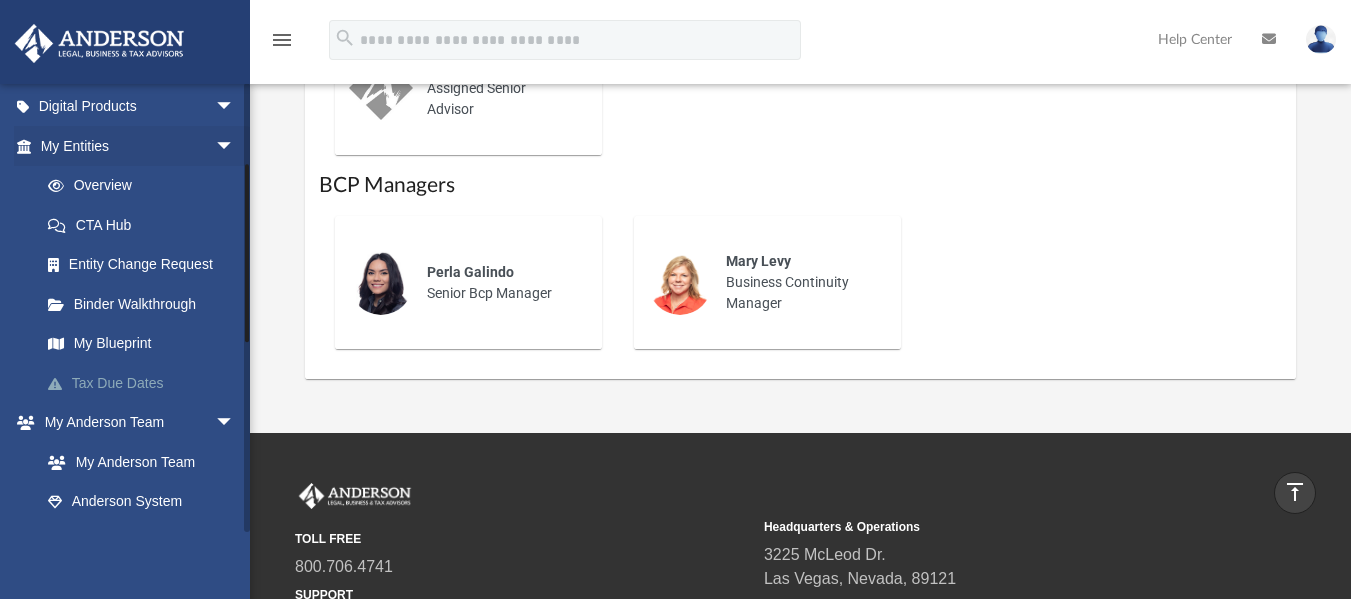 click on "Tax Due Dates" at bounding box center (146, 383) 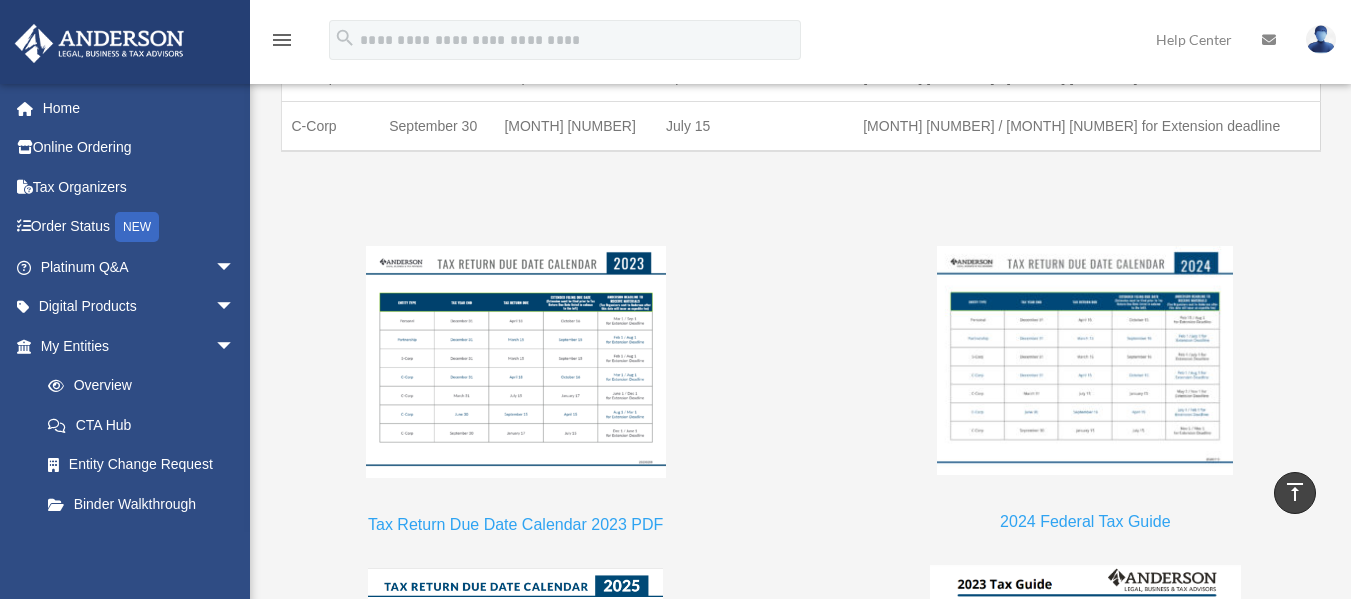 scroll, scrollTop: 2000, scrollLeft: 0, axis: vertical 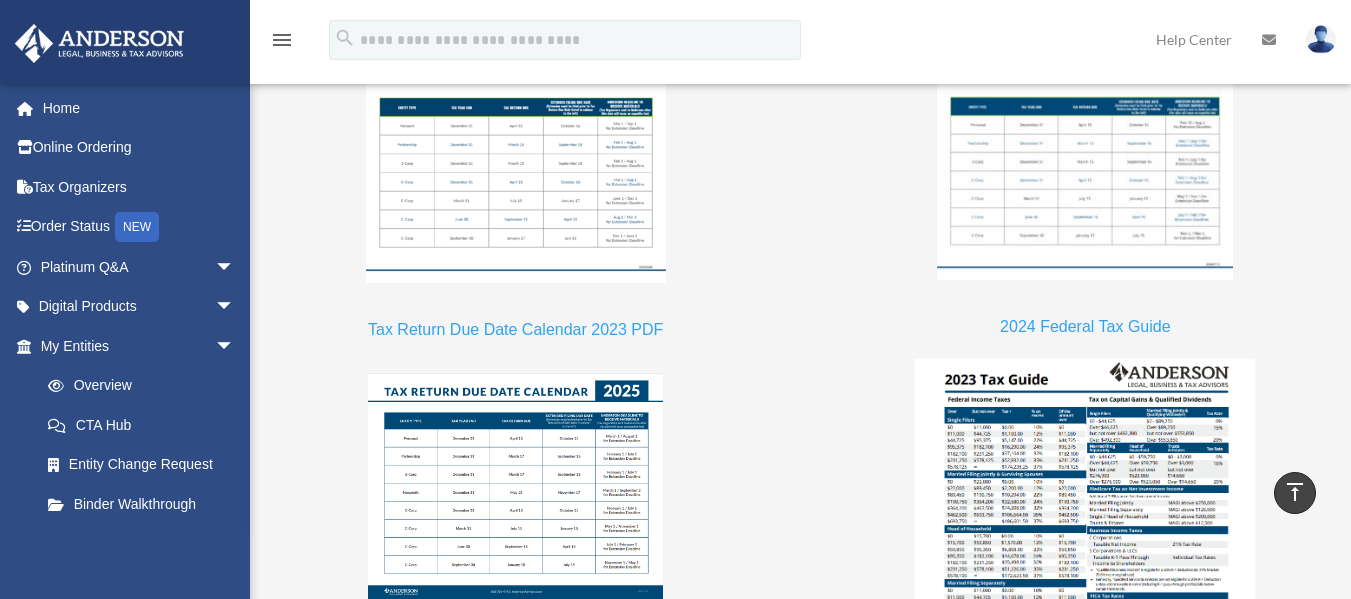 click at bounding box center [1086, 485] 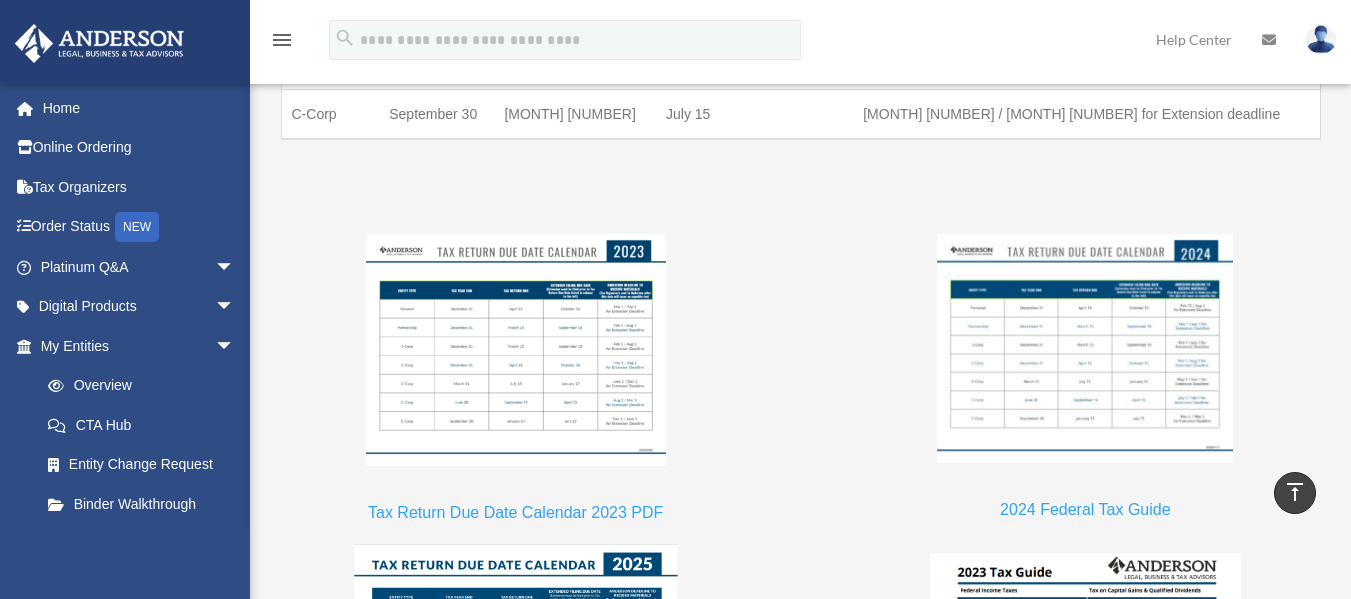 scroll, scrollTop: 2000, scrollLeft: 0, axis: vertical 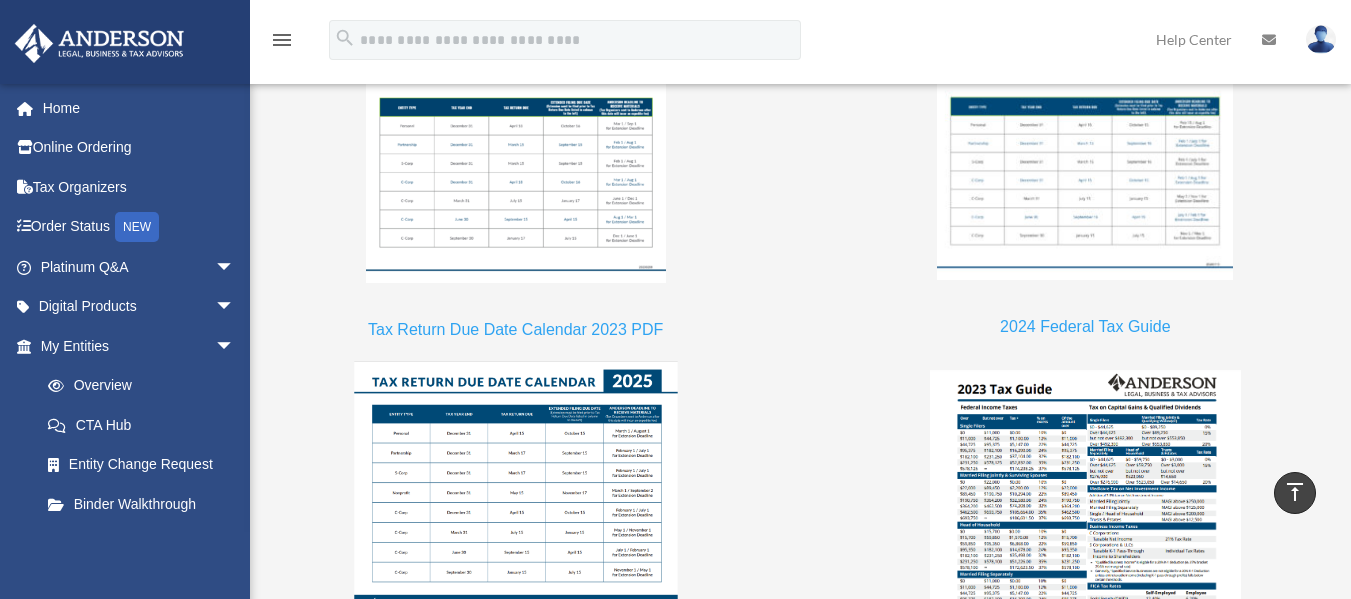 click at bounding box center (516, 488) 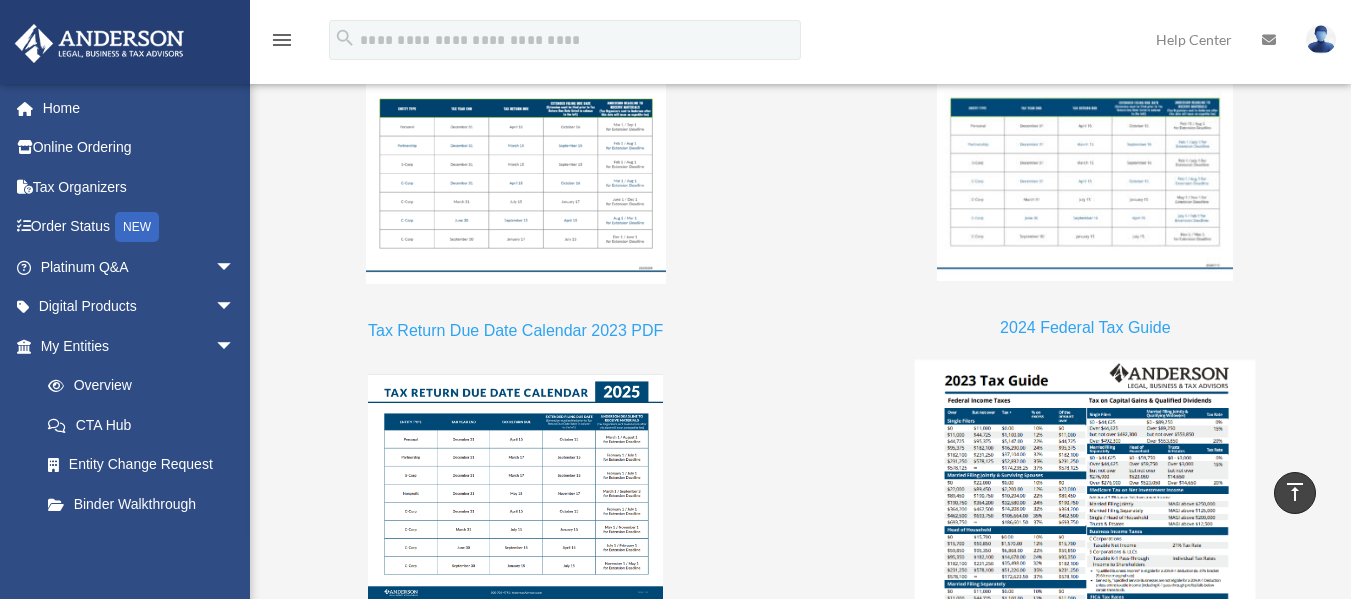 scroll, scrollTop: 2000, scrollLeft: 0, axis: vertical 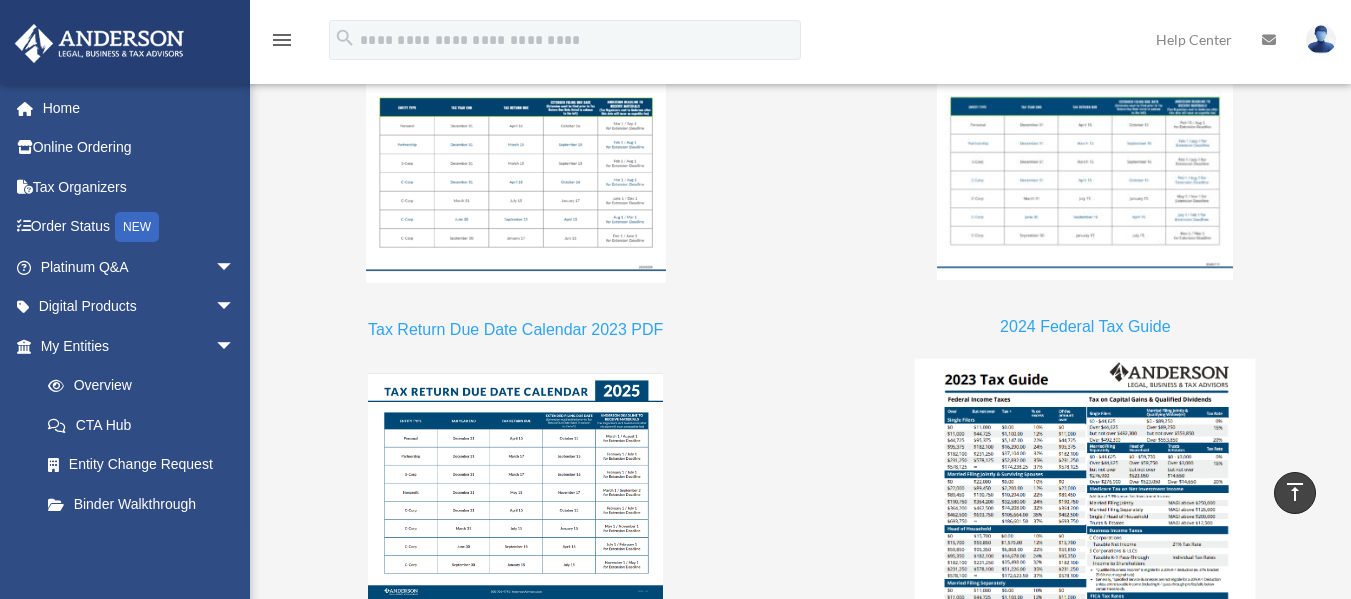click at bounding box center (1086, 485) 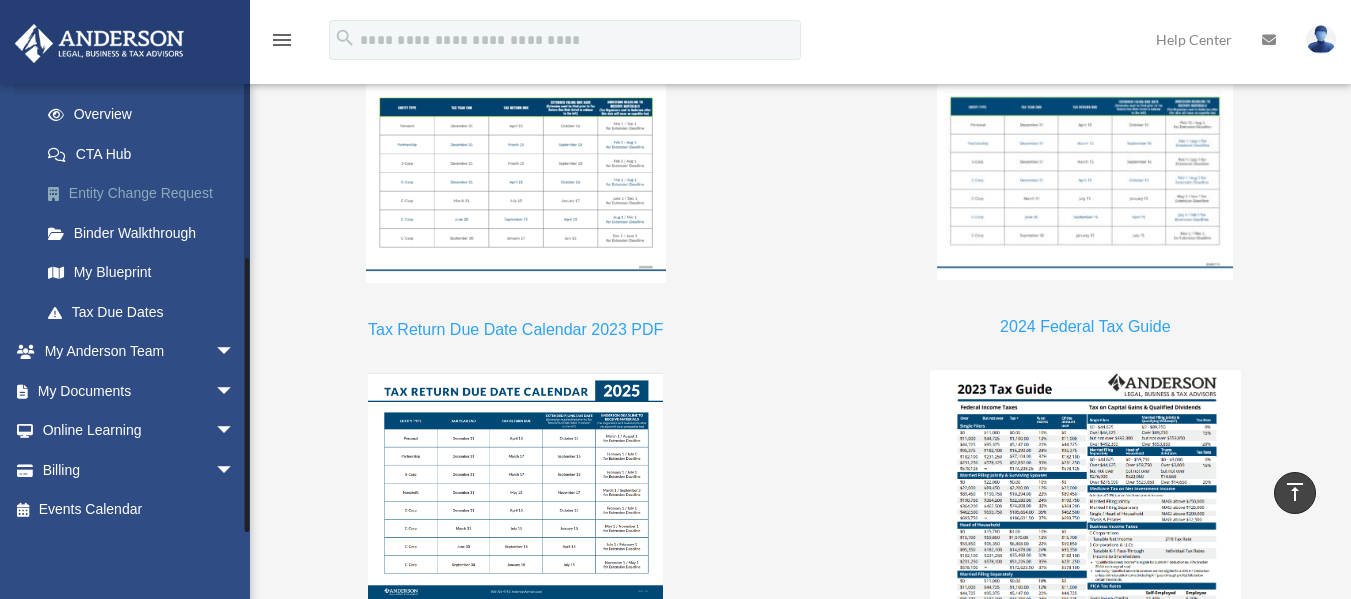 scroll, scrollTop: 273, scrollLeft: 0, axis: vertical 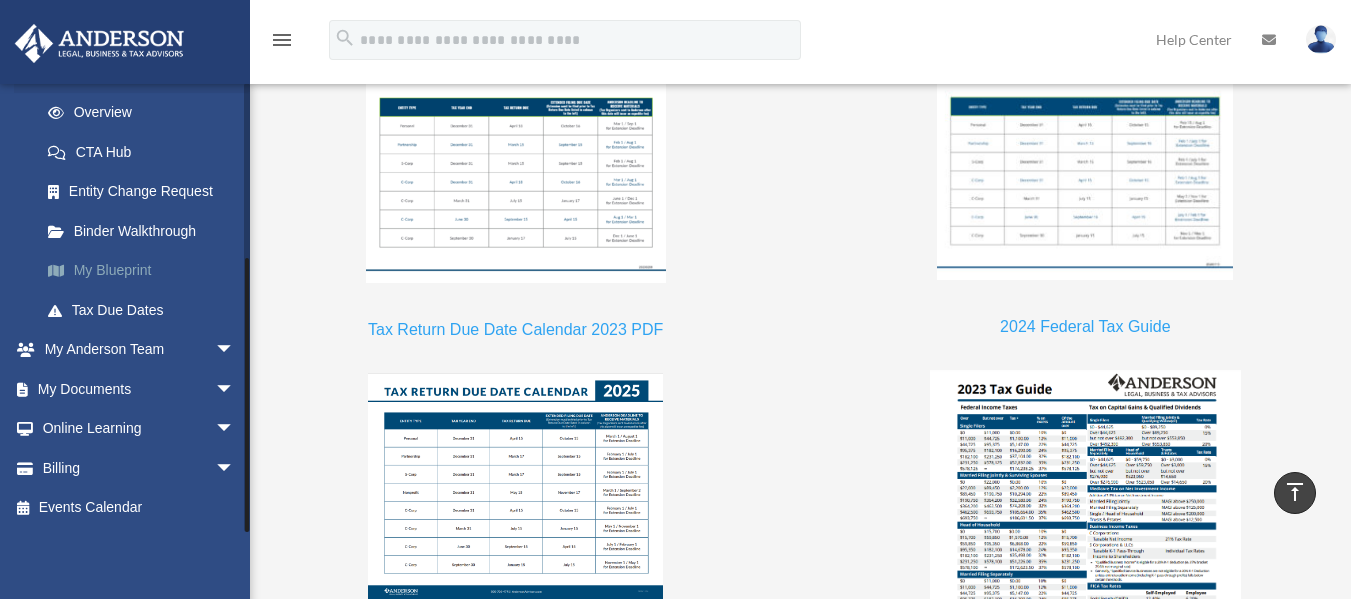 click on "My Blueprint" at bounding box center (146, 271) 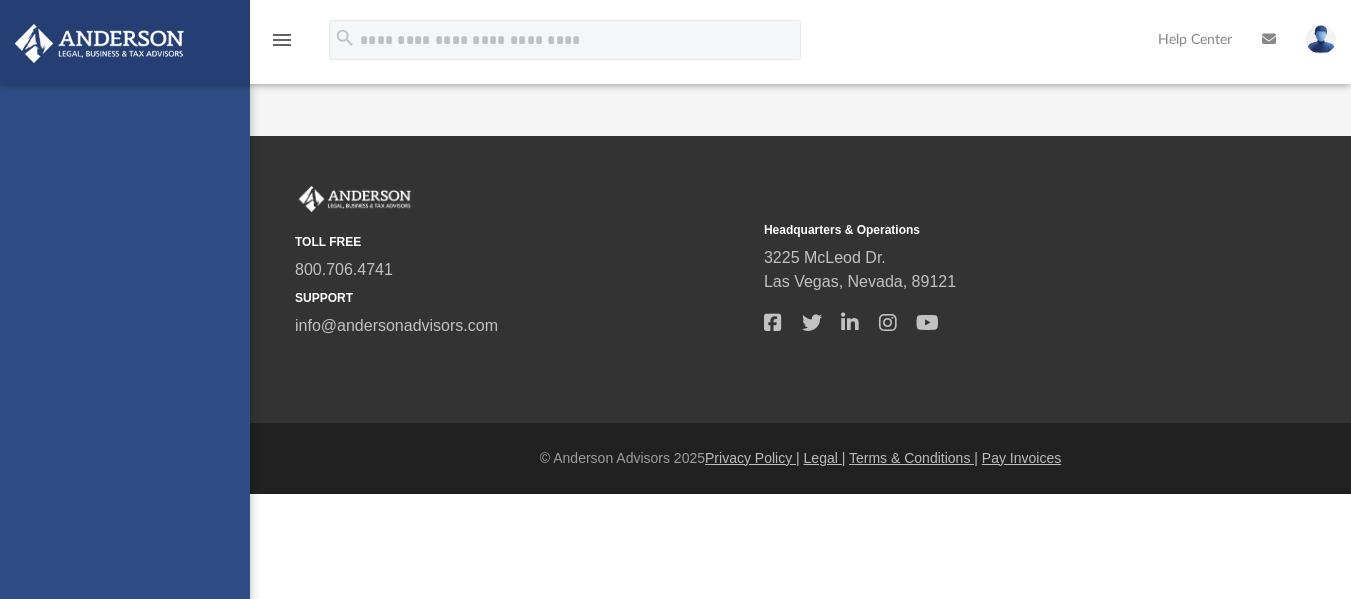 scroll, scrollTop: 0, scrollLeft: 0, axis: both 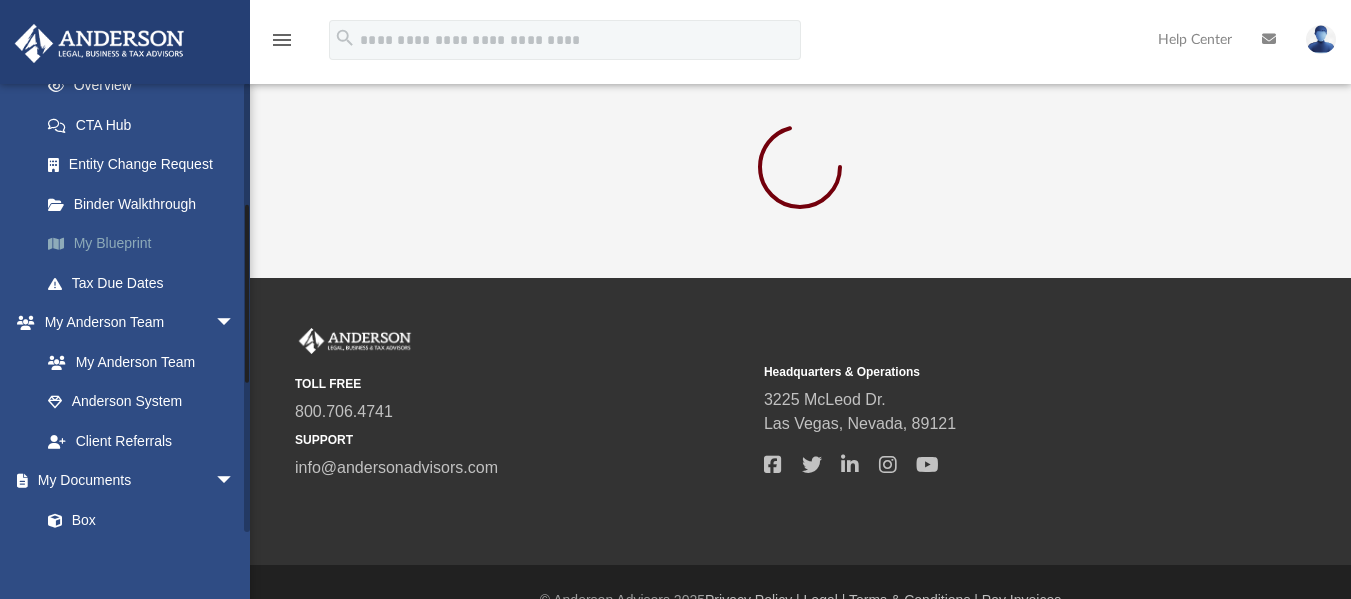 click on "My Blueprint" at bounding box center (146, 244) 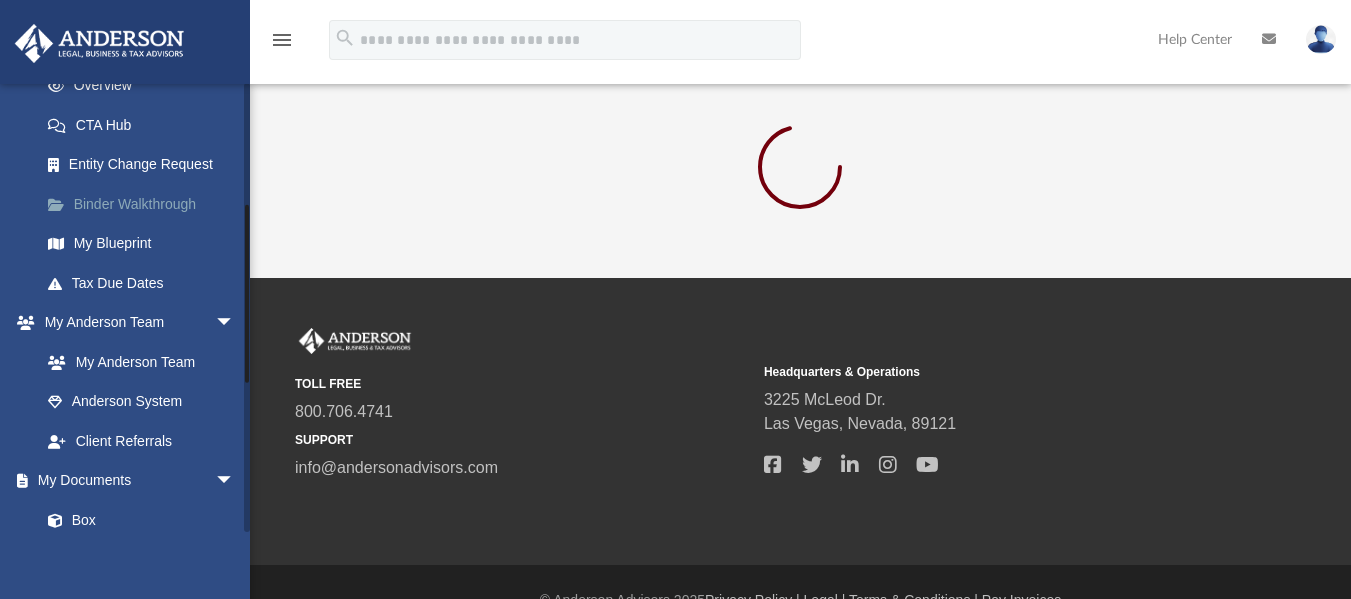 click on "Binder Walkthrough" at bounding box center (146, 204) 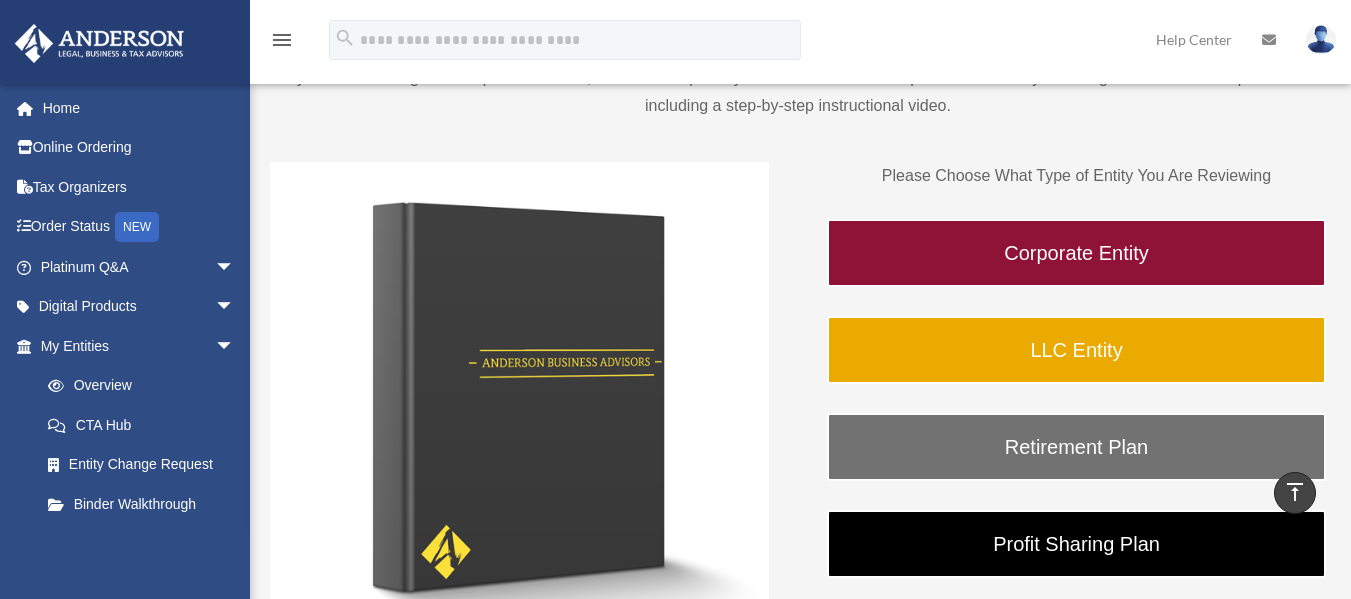 scroll, scrollTop: 200, scrollLeft: 0, axis: vertical 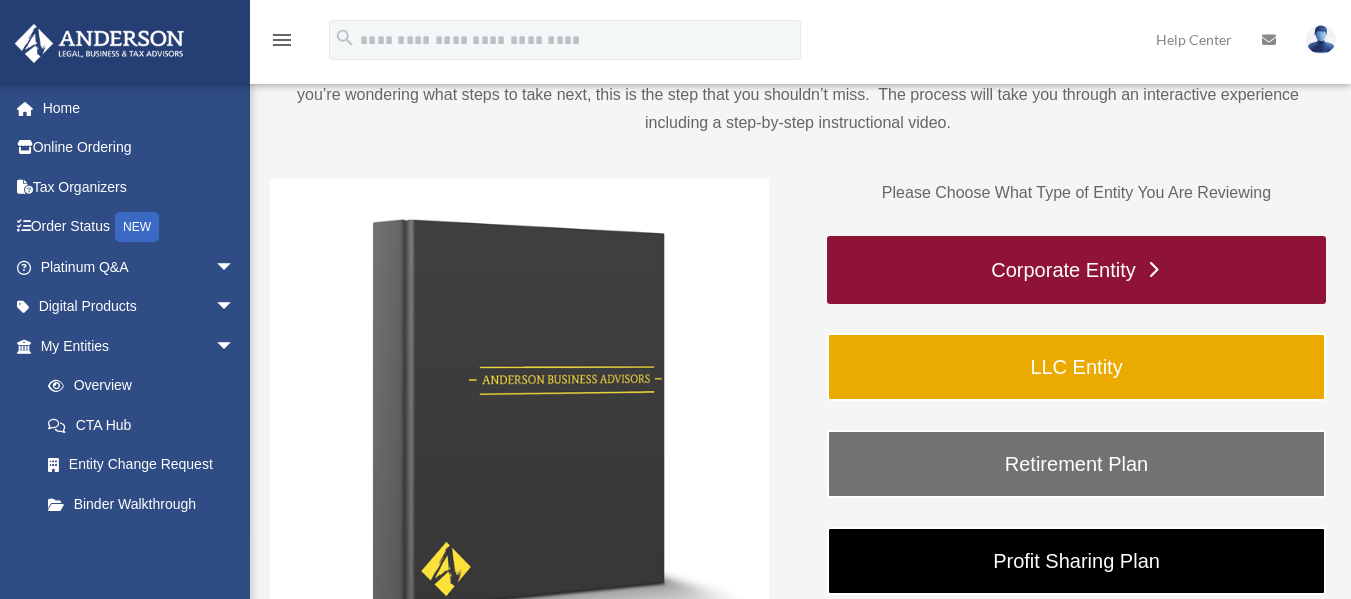 click on "Corporate Entity" at bounding box center (1076, 270) 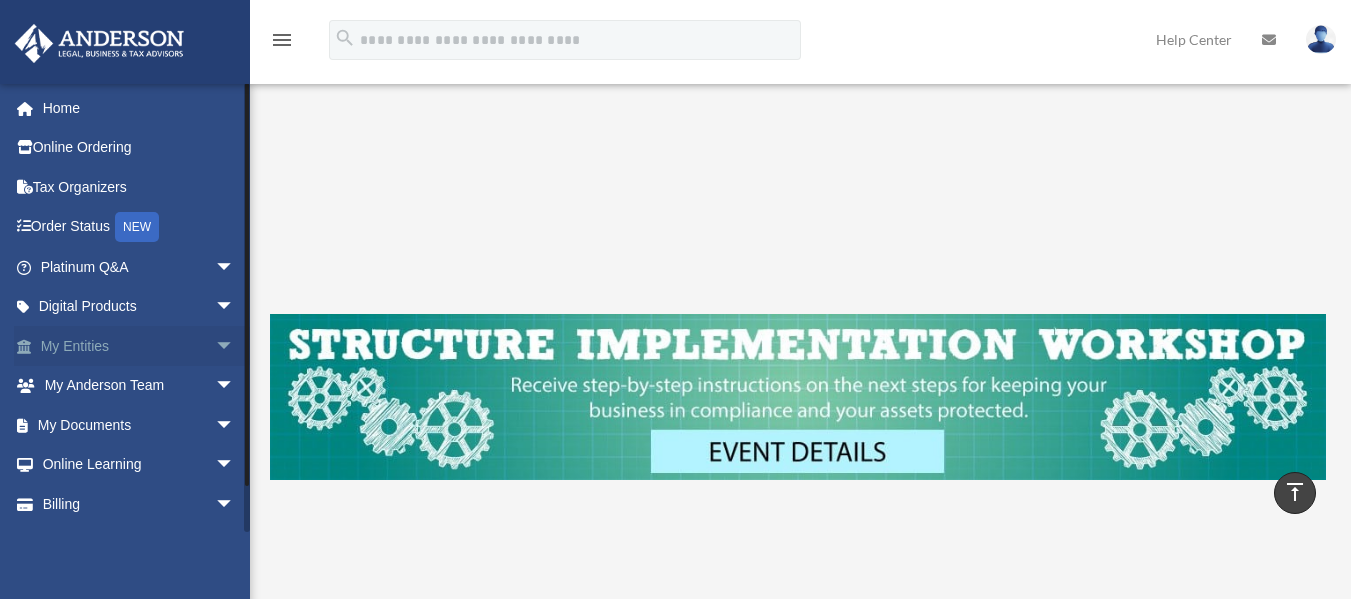 scroll, scrollTop: 700, scrollLeft: 0, axis: vertical 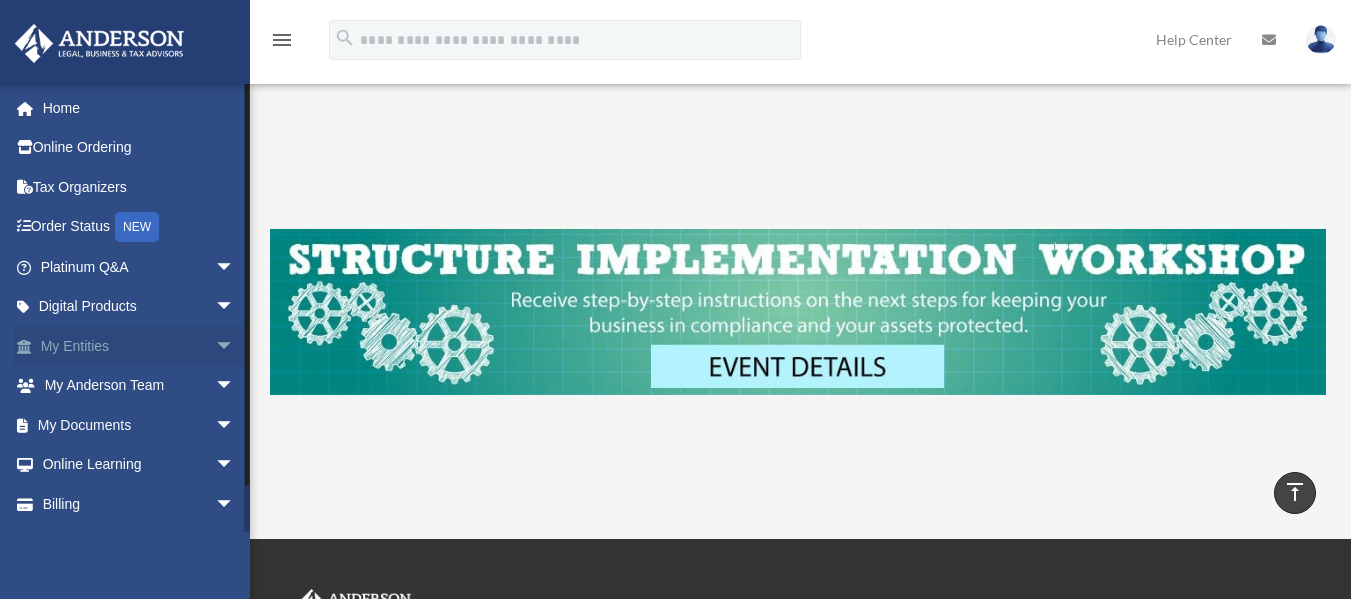 click on "My Entities arrow_drop_down" at bounding box center (139, 346) 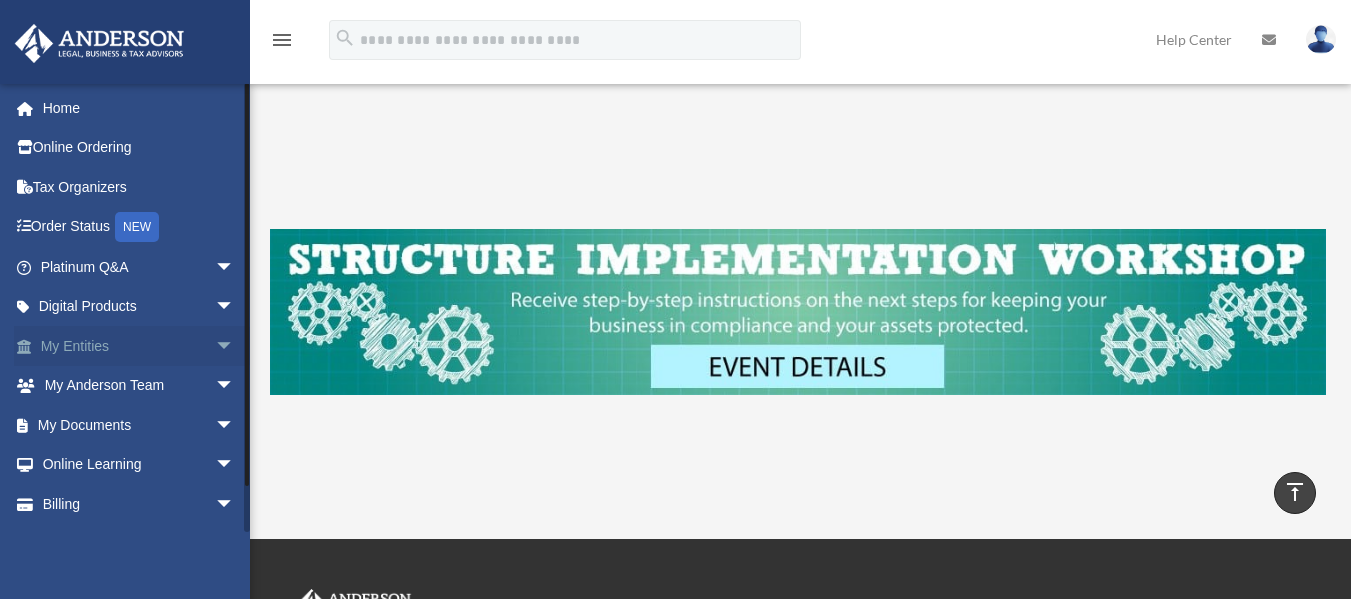 click on "arrow_drop_down" at bounding box center (235, 346) 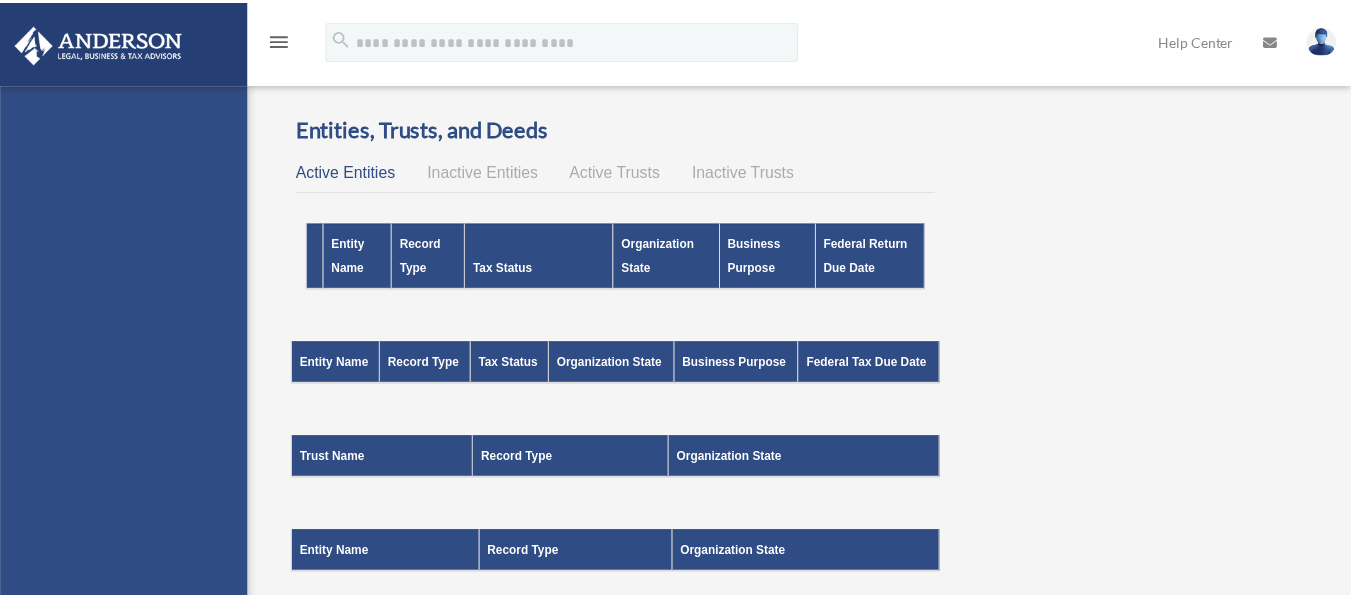 scroll, scrollTop: 0, scrollLeft: 0, axis: both 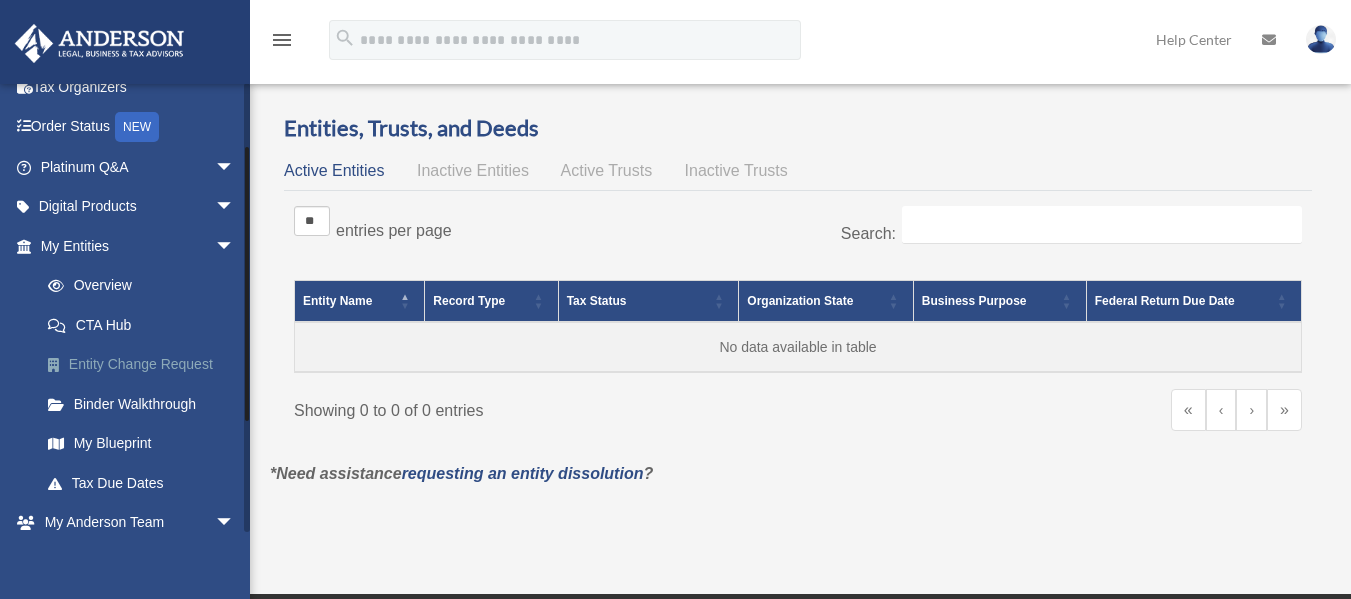 click on "Entity Change Request" at bounding box center (146, 365) 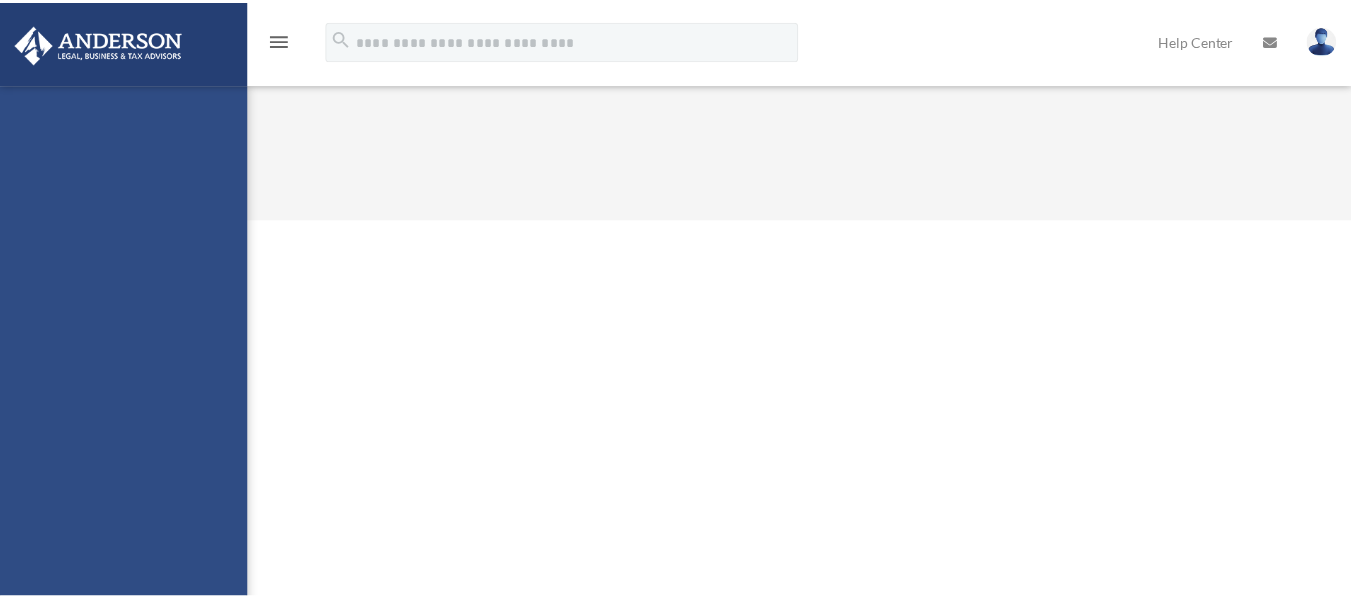 scroll, scrollTop: 0, scrollLeft: 0, axis: both 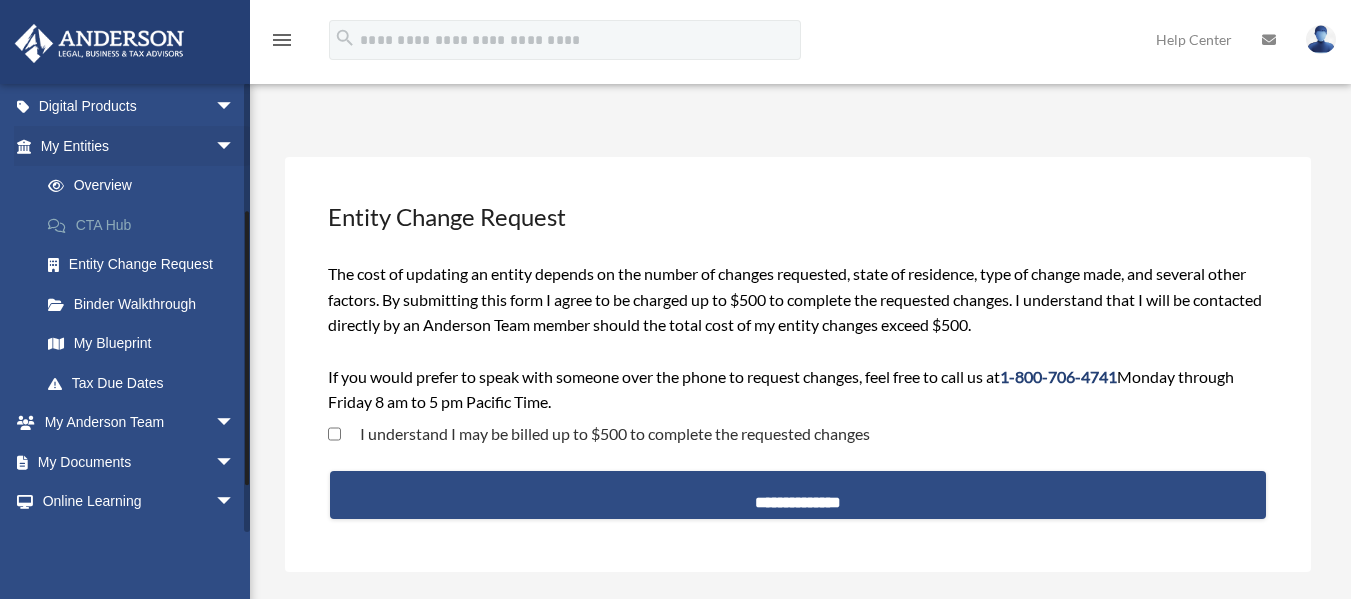 click on "CTA Hub" at bounding box center (146, 225) 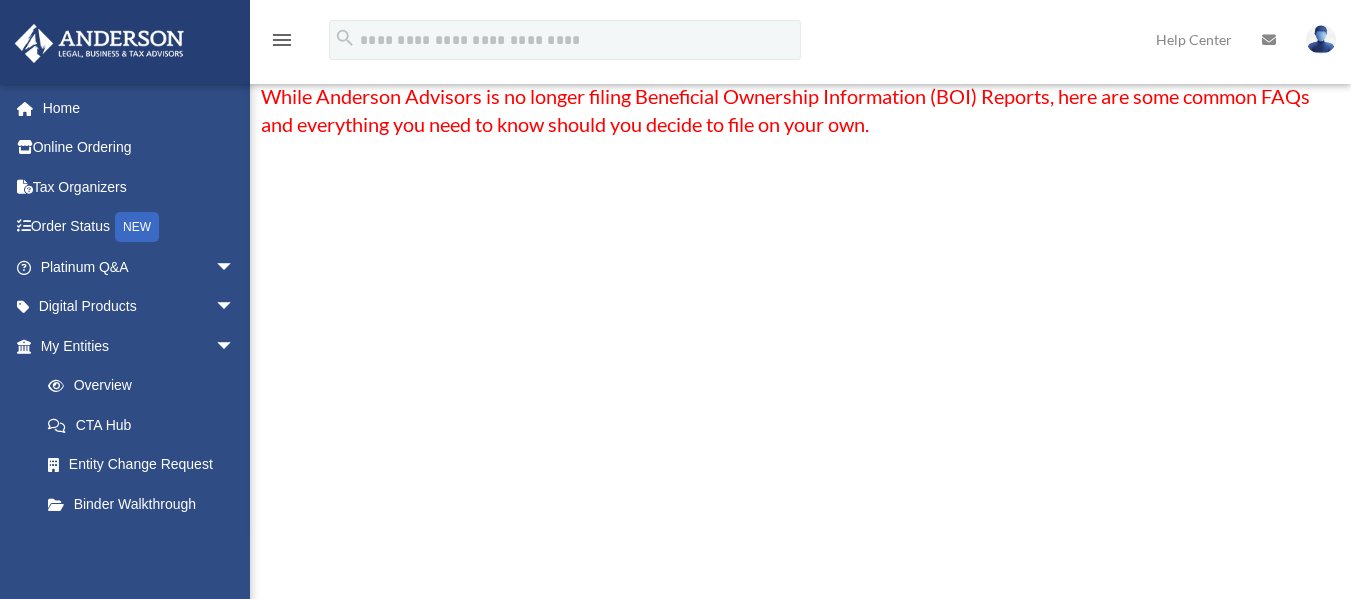 scroll, scrollTop: 200, scrollLeft: 0, axis: vertical 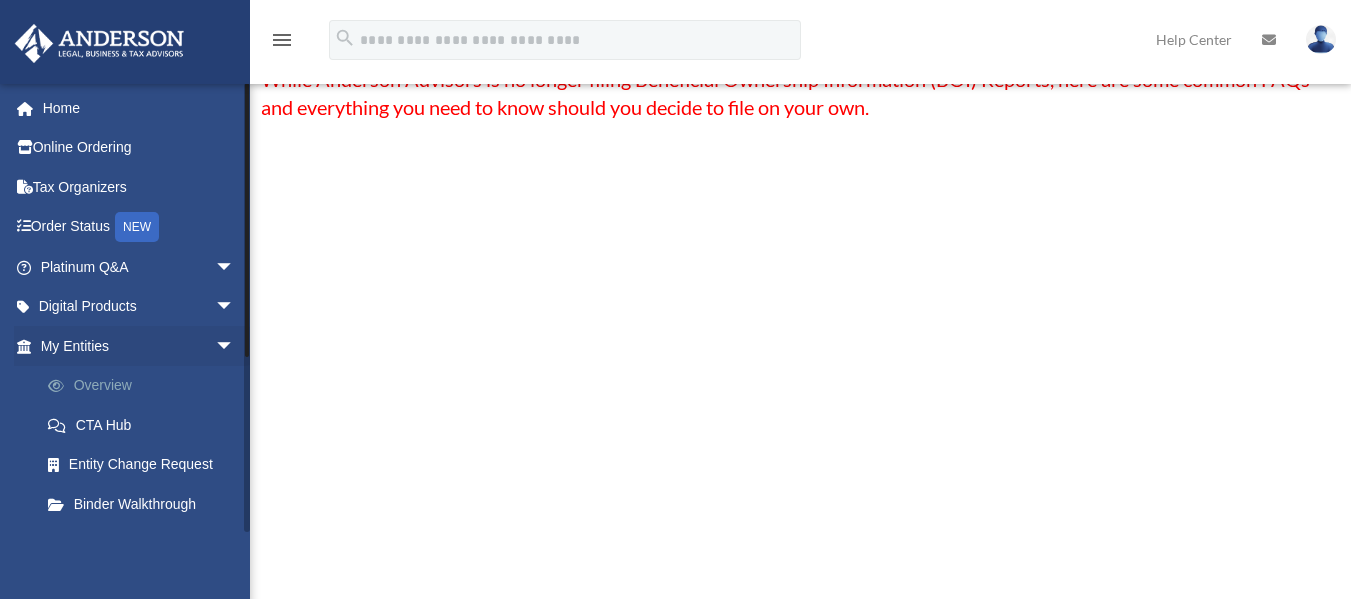 click on "Overview" at bounding box center [146, 386] 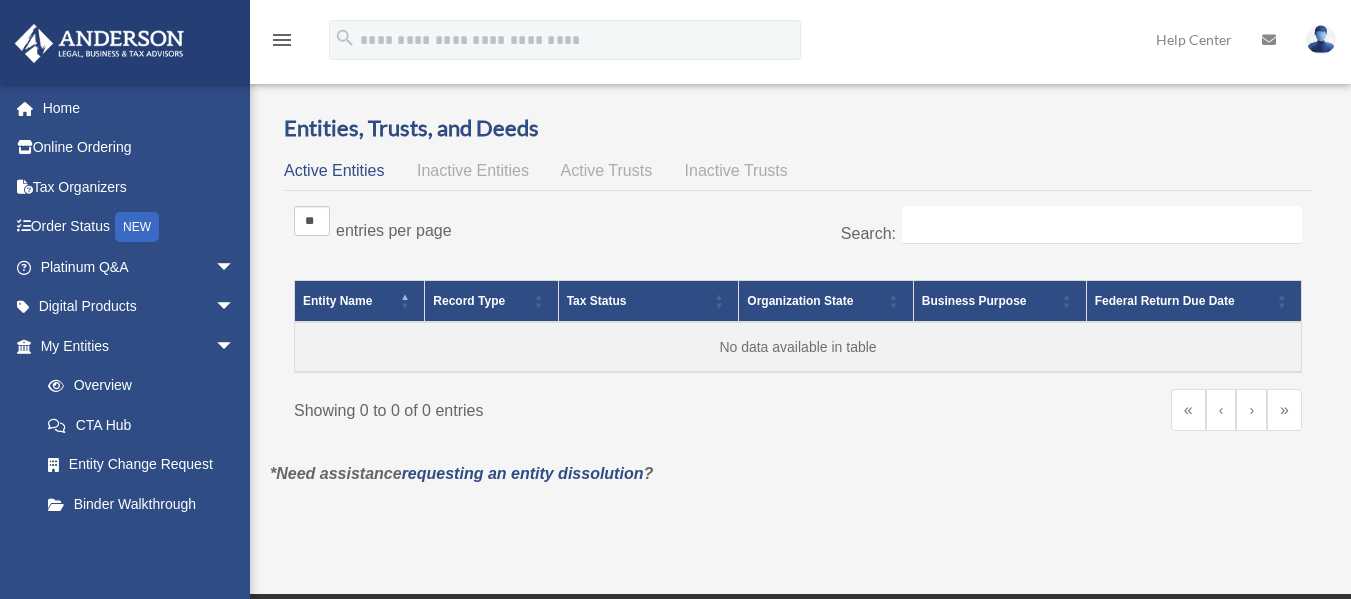 scroll, scrollTop: 0, scrollLeft: 0, axis: both 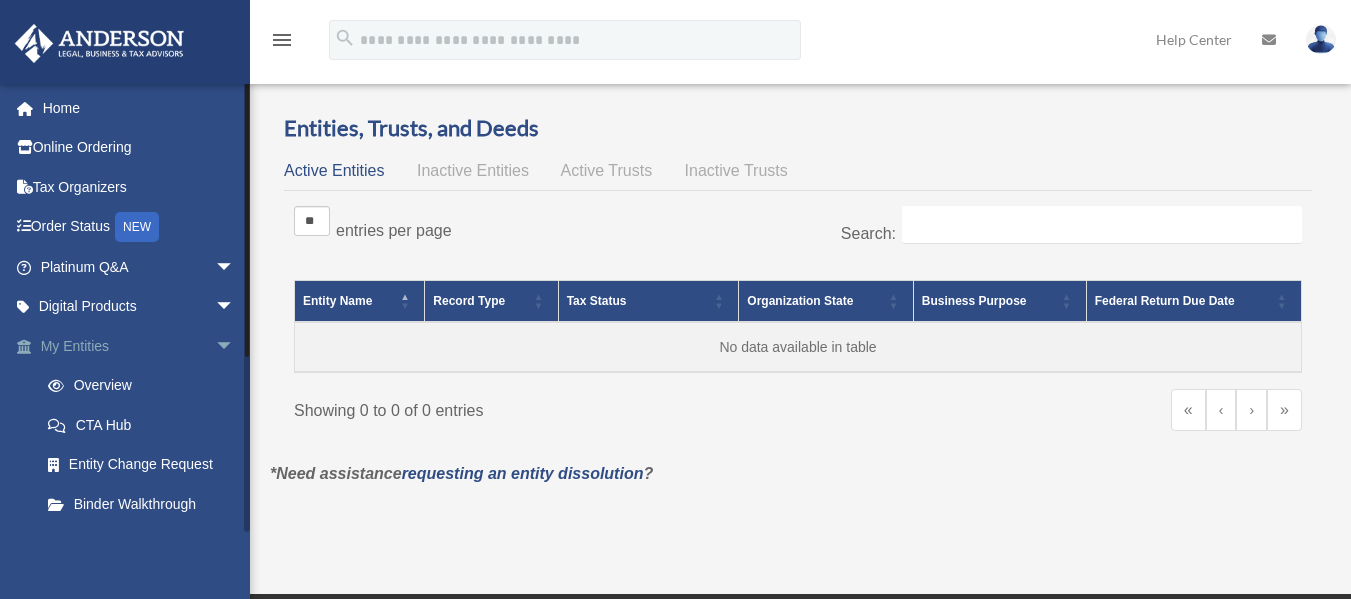 click on "arrow_drop_down" at bounding box center [235, 346] 